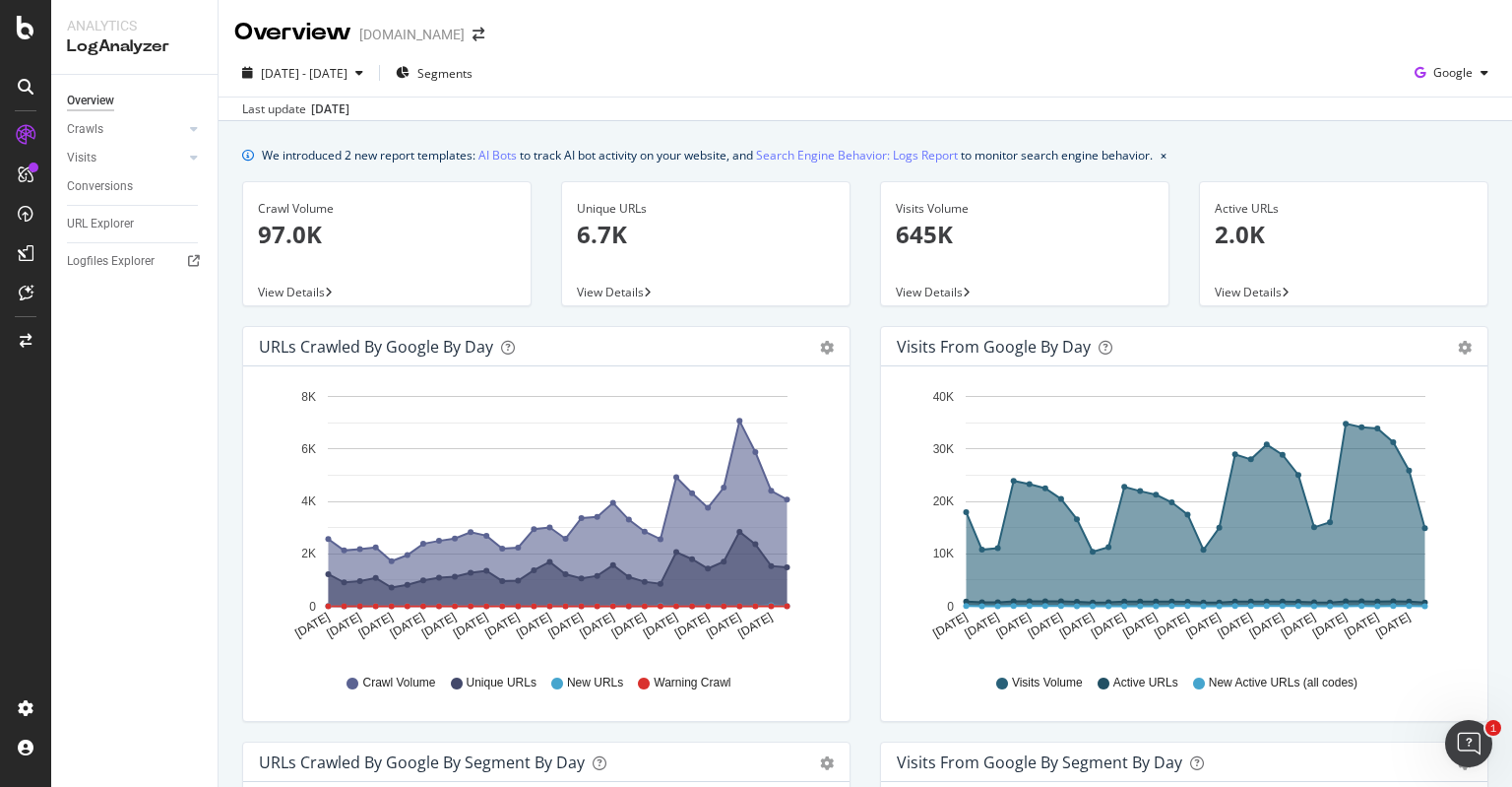 scroll, scrollTop: 0, scrollLeft: 0, axis: both 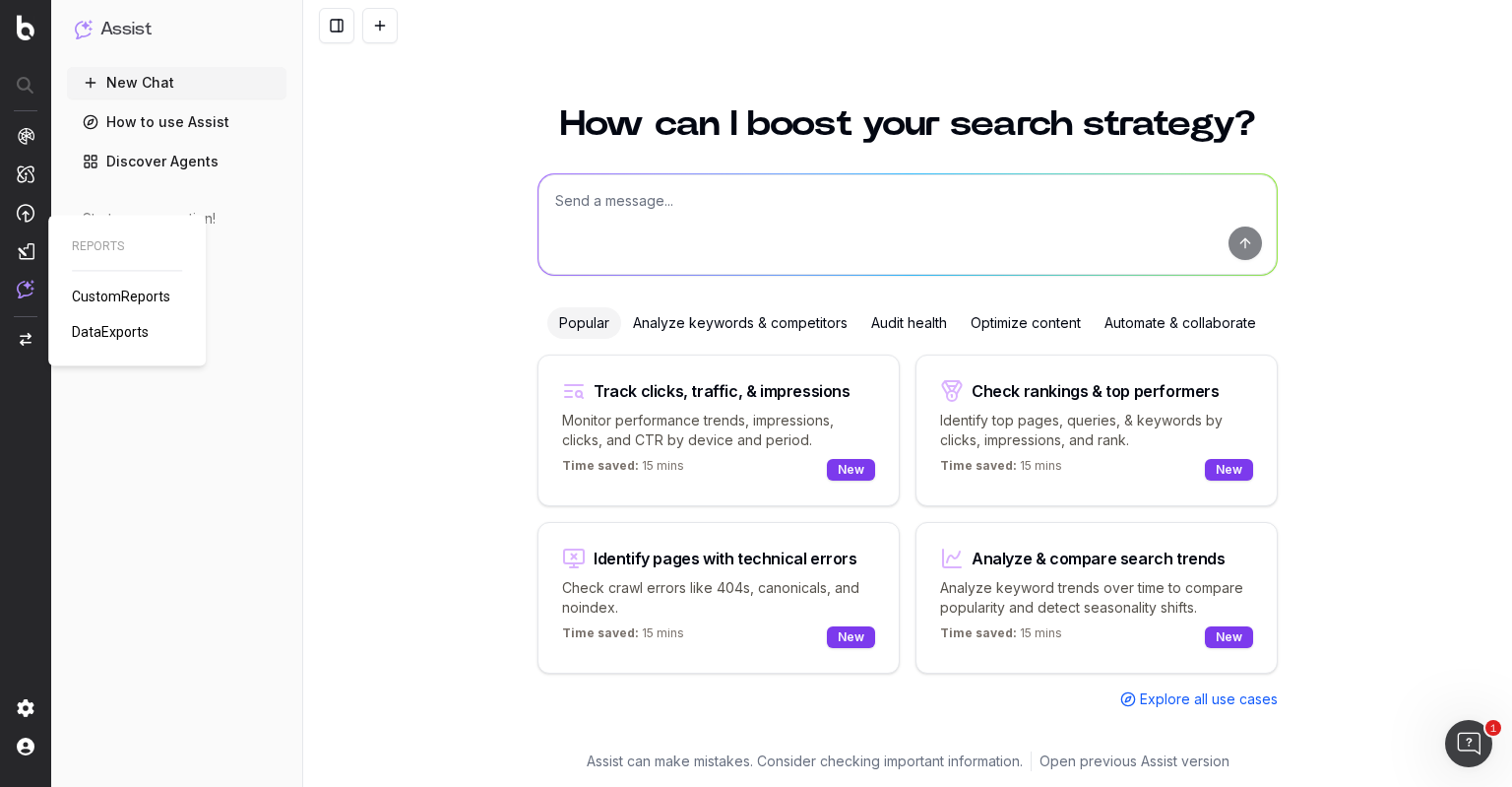 click at bounding box center (26, 251) 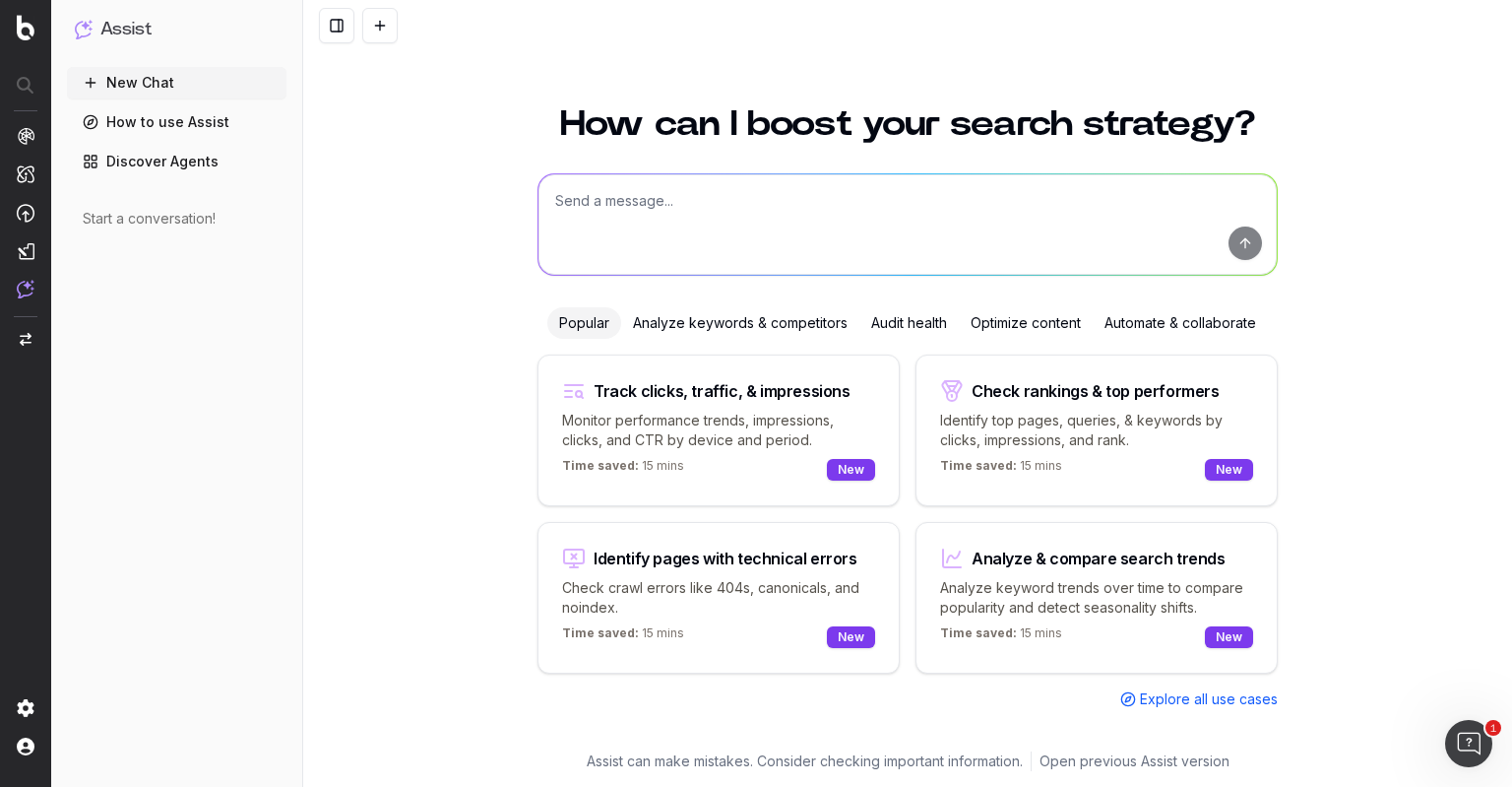 click at bounding box center [26, 251] 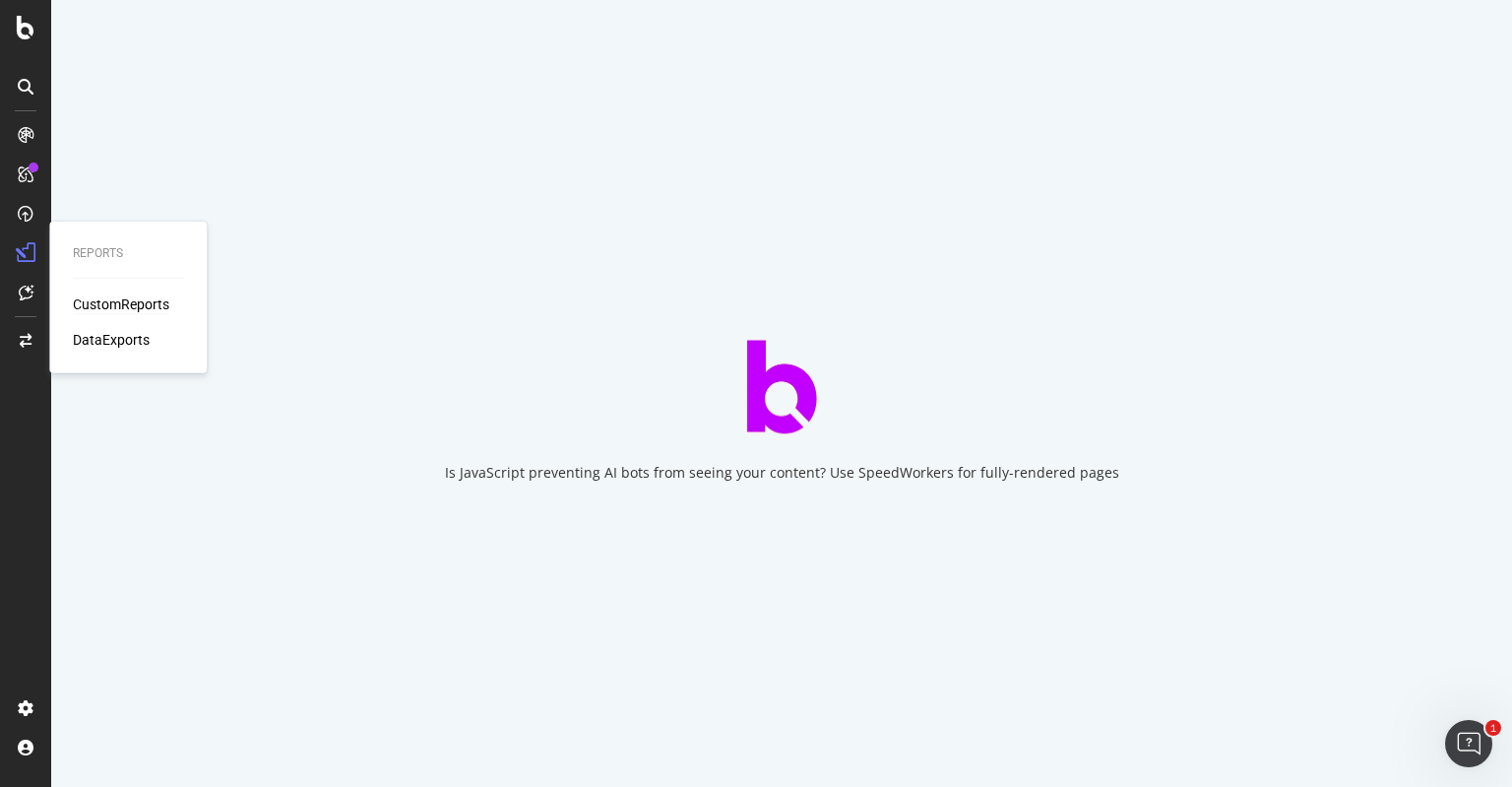 scroll, scrollTop: 0, scrollLeft: 0, axis: both 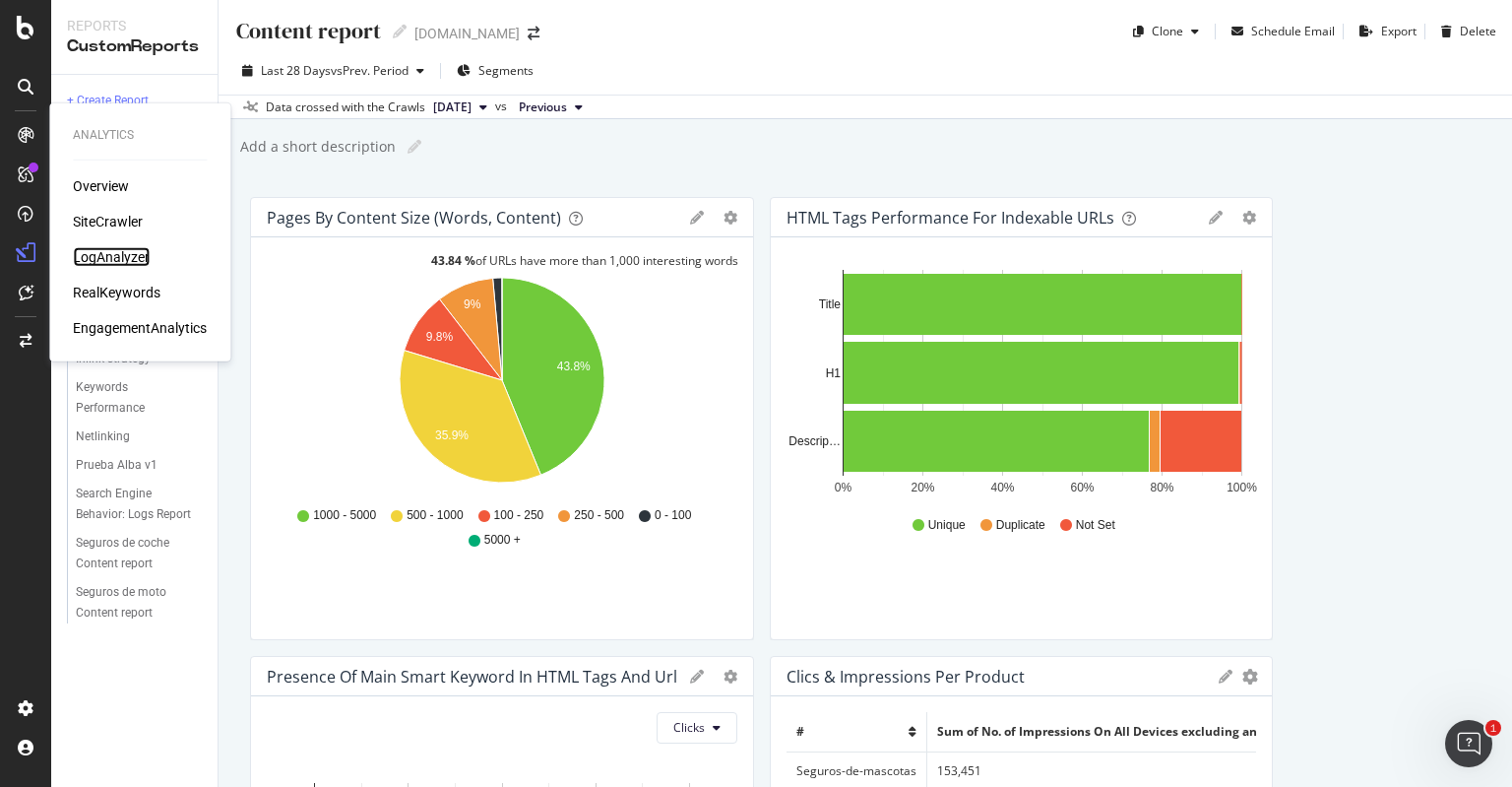 click on "LogAnalyzer" at bounding box center (111, 257) 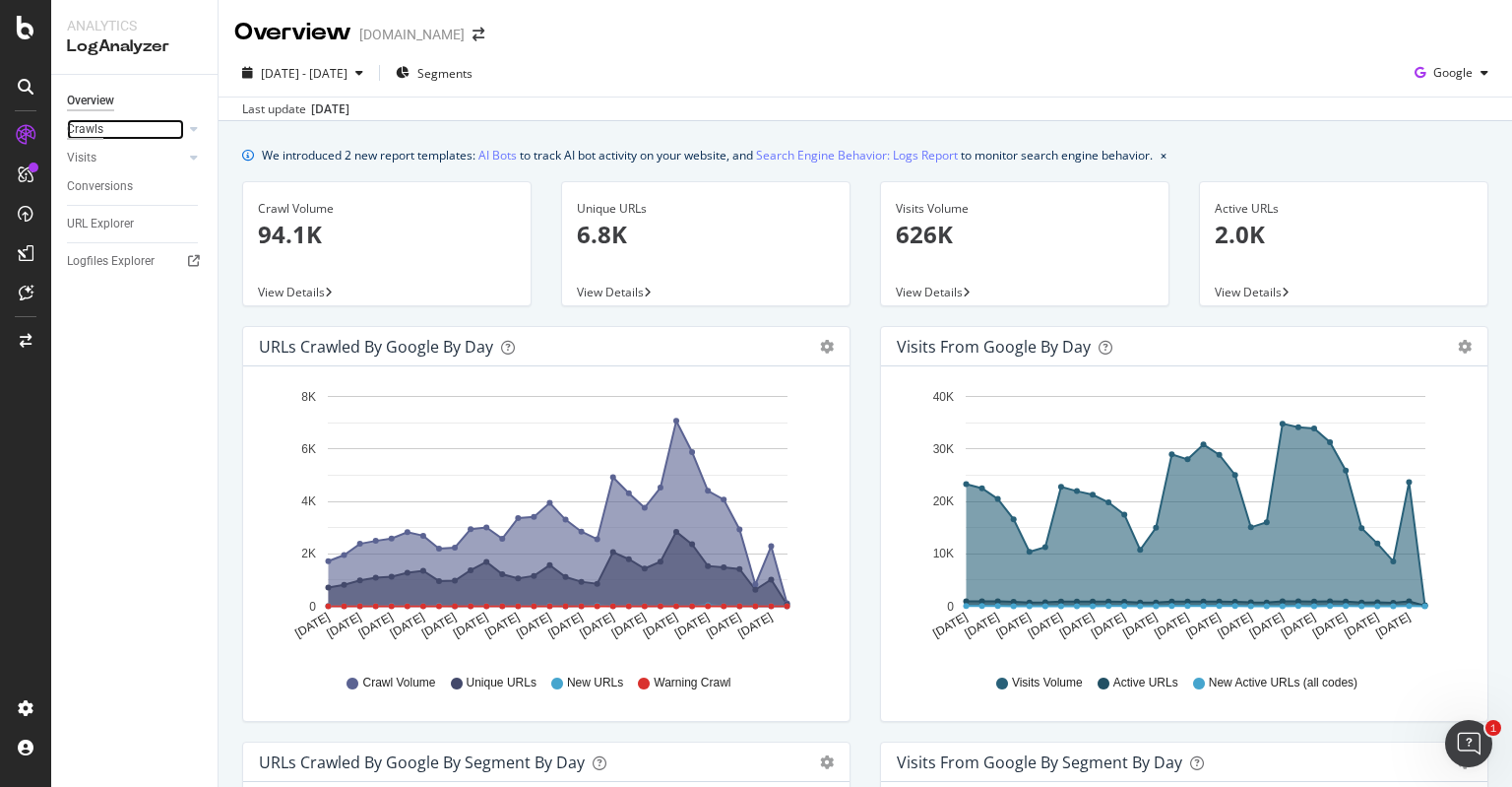 click on "Crawls" at bounding box center [85, 129] 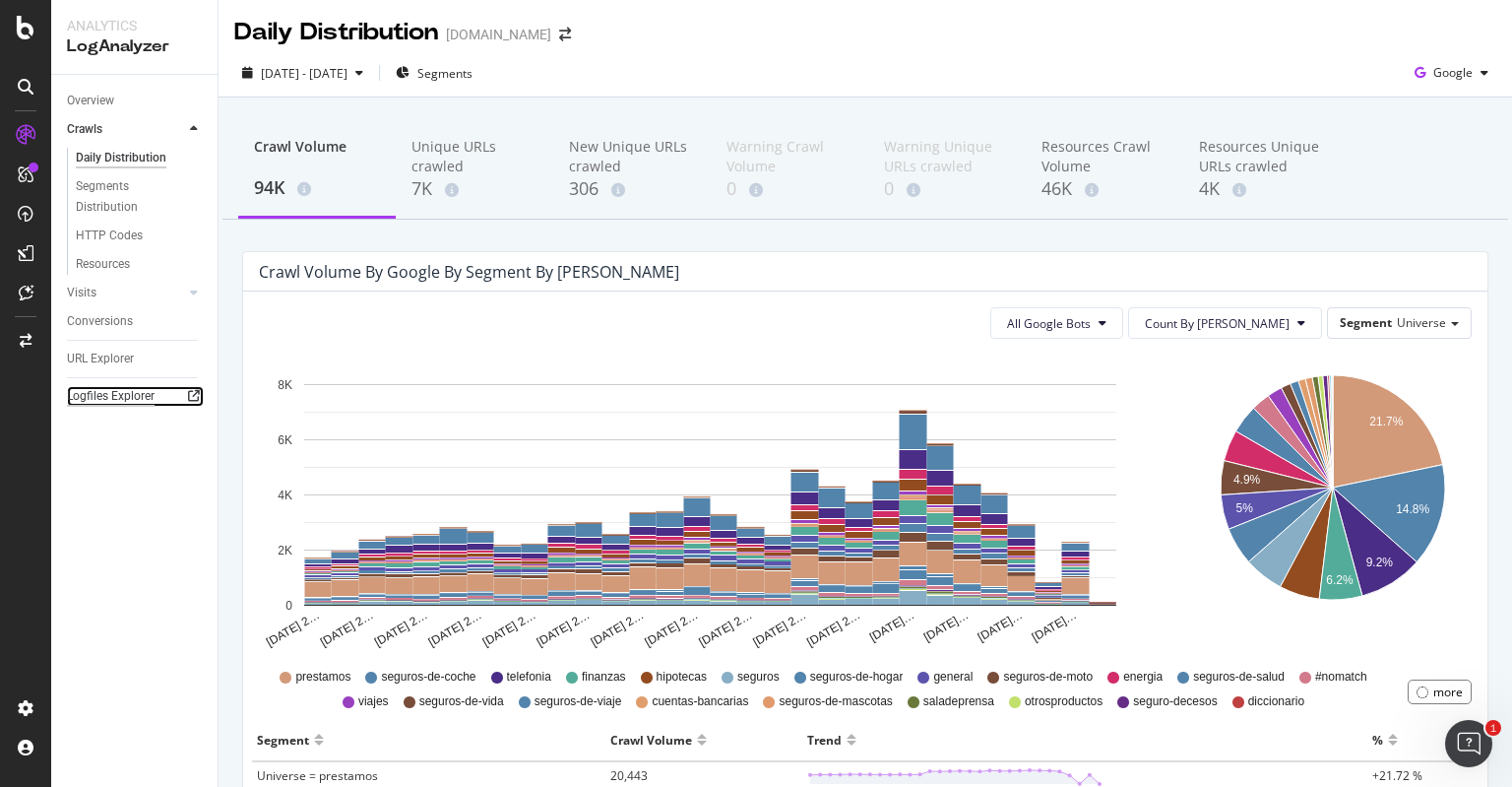 click on "Logfiles Explorer" at bounding box center [110, 396] 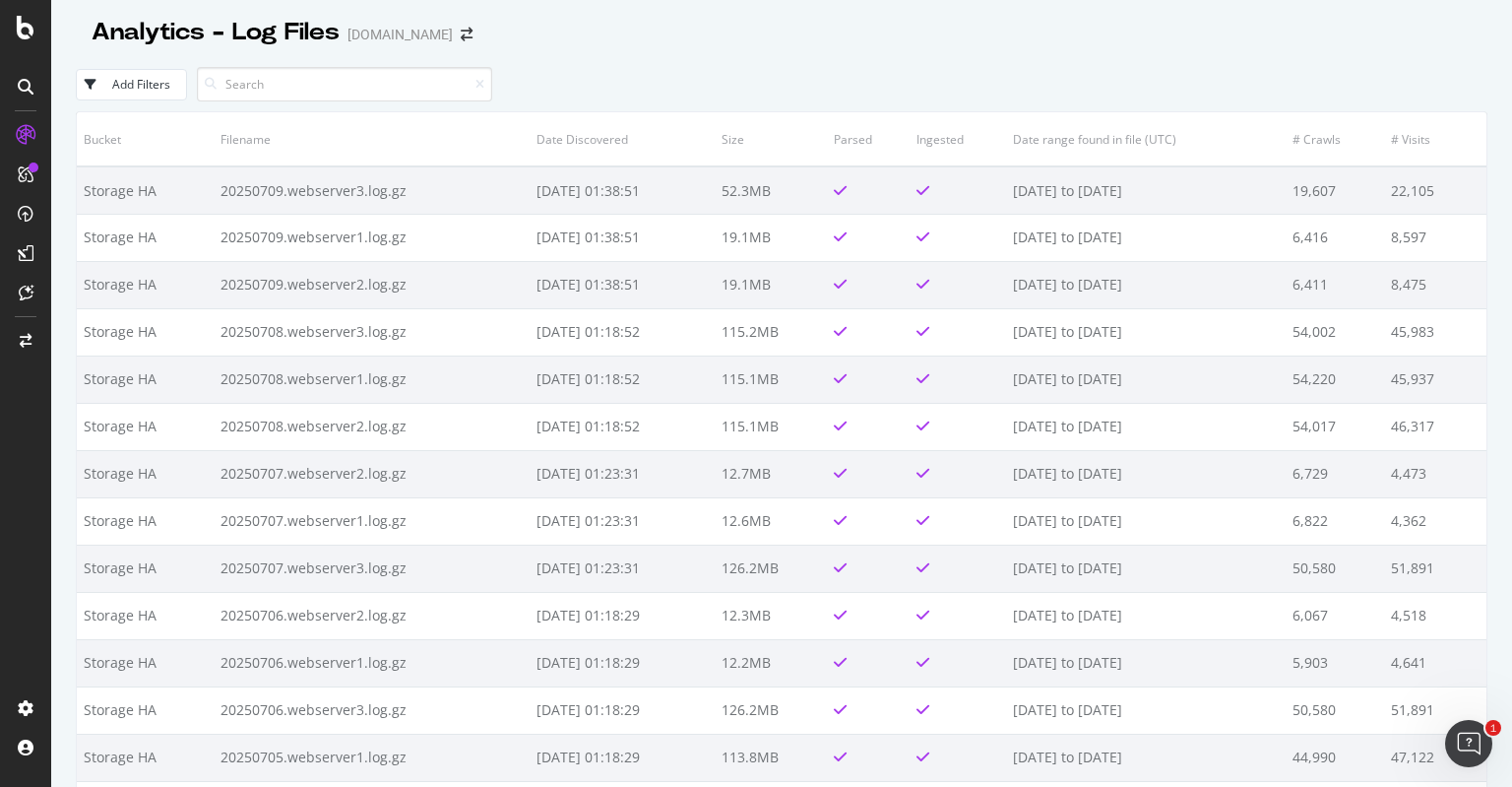 scroll, scrollTop: 0, scrollLeft: 0, axis: both 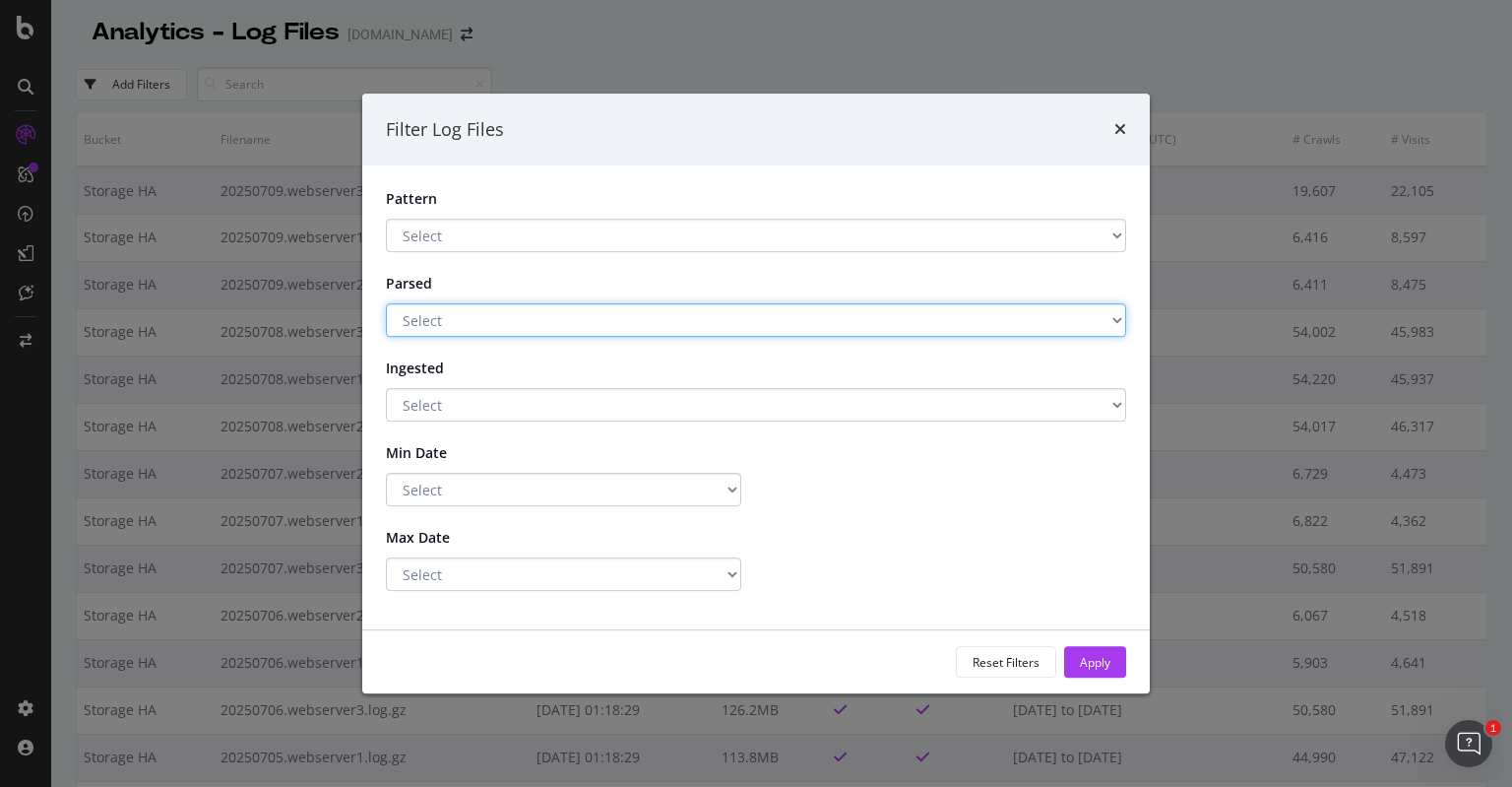 click on "Select Yes No" at bounding box center [756, 320] 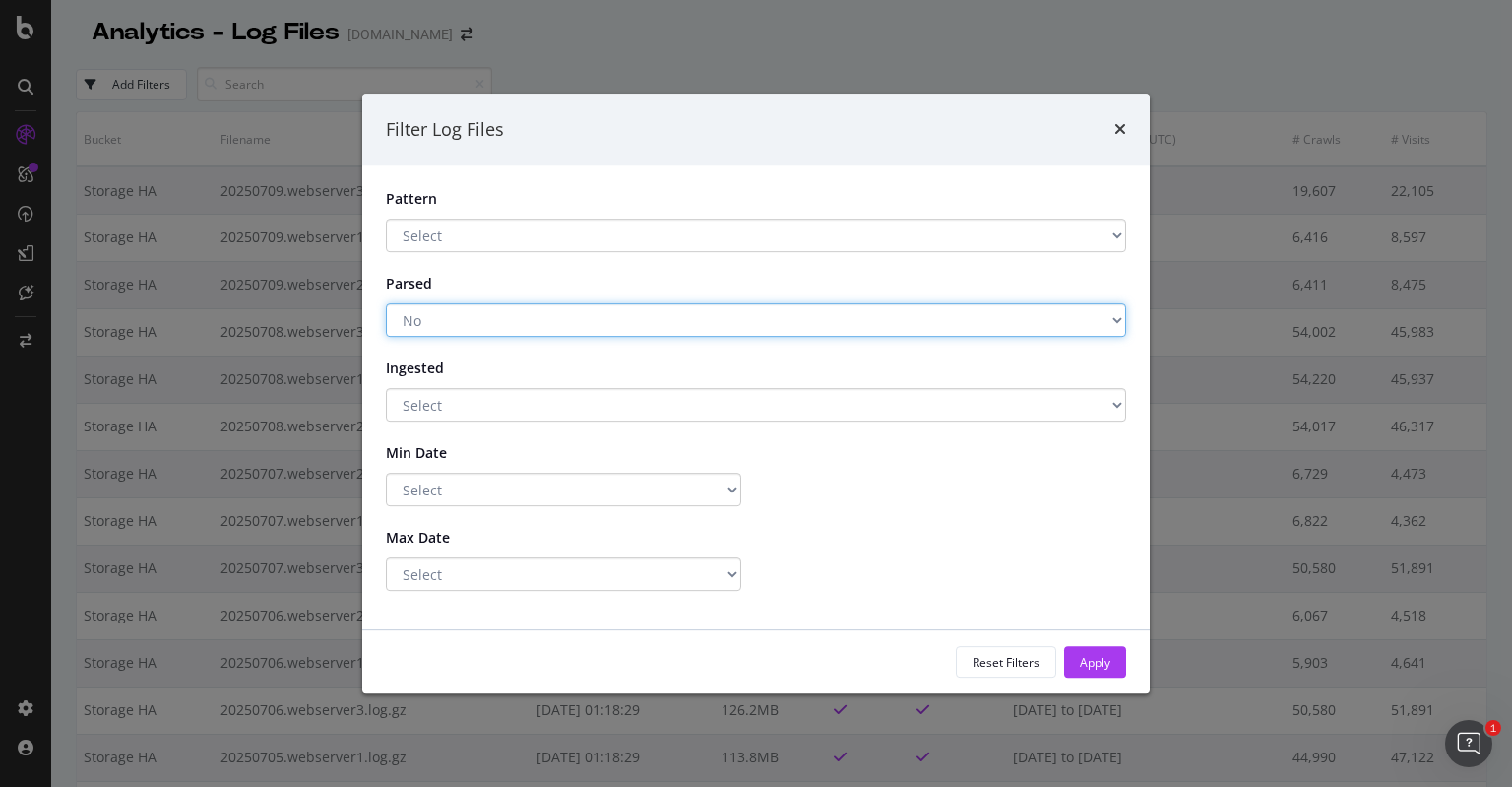 click on "No" at bounding box center (0, 0) 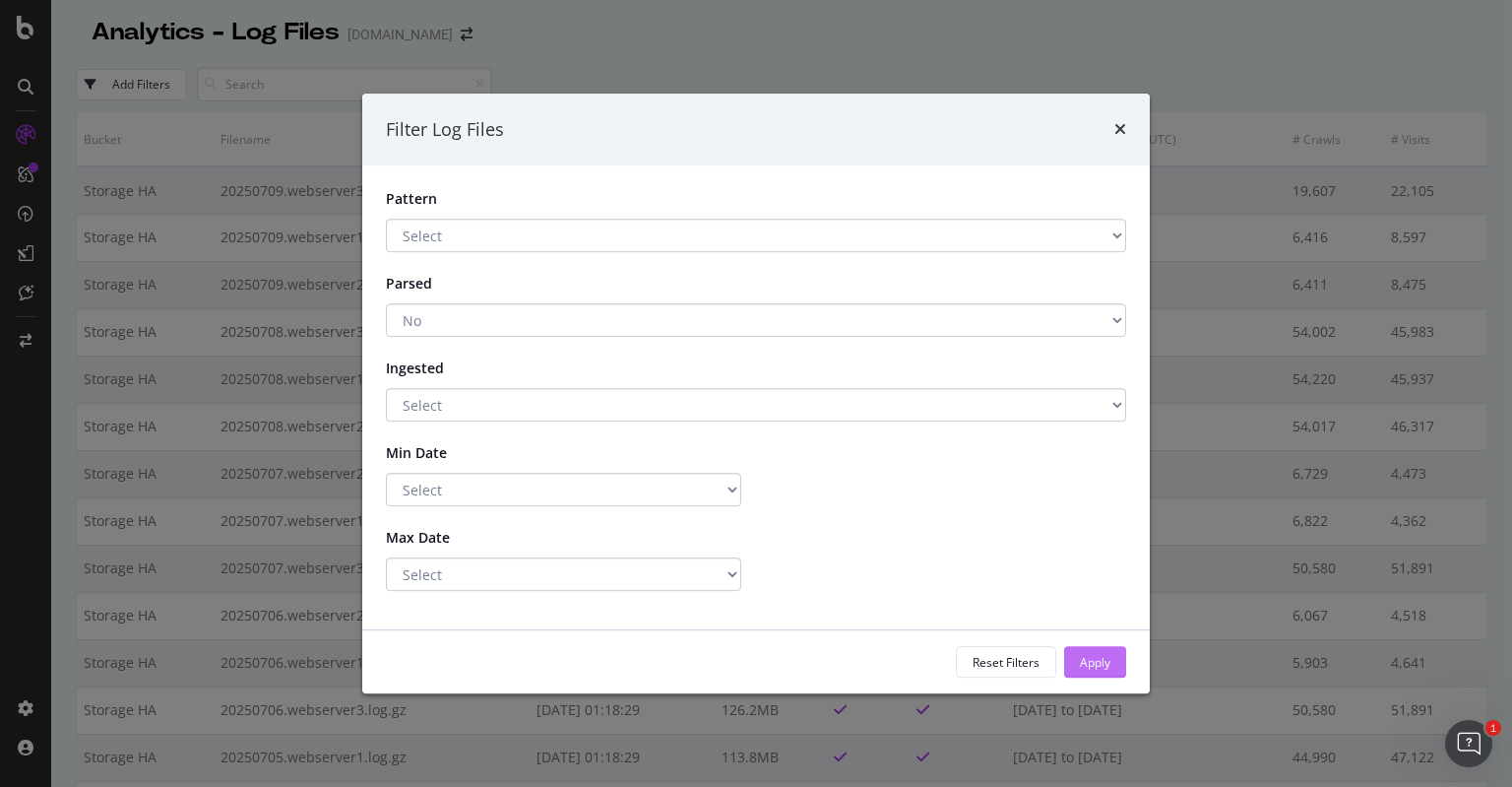 click on "Apply" at bounding box center (1095, 662) 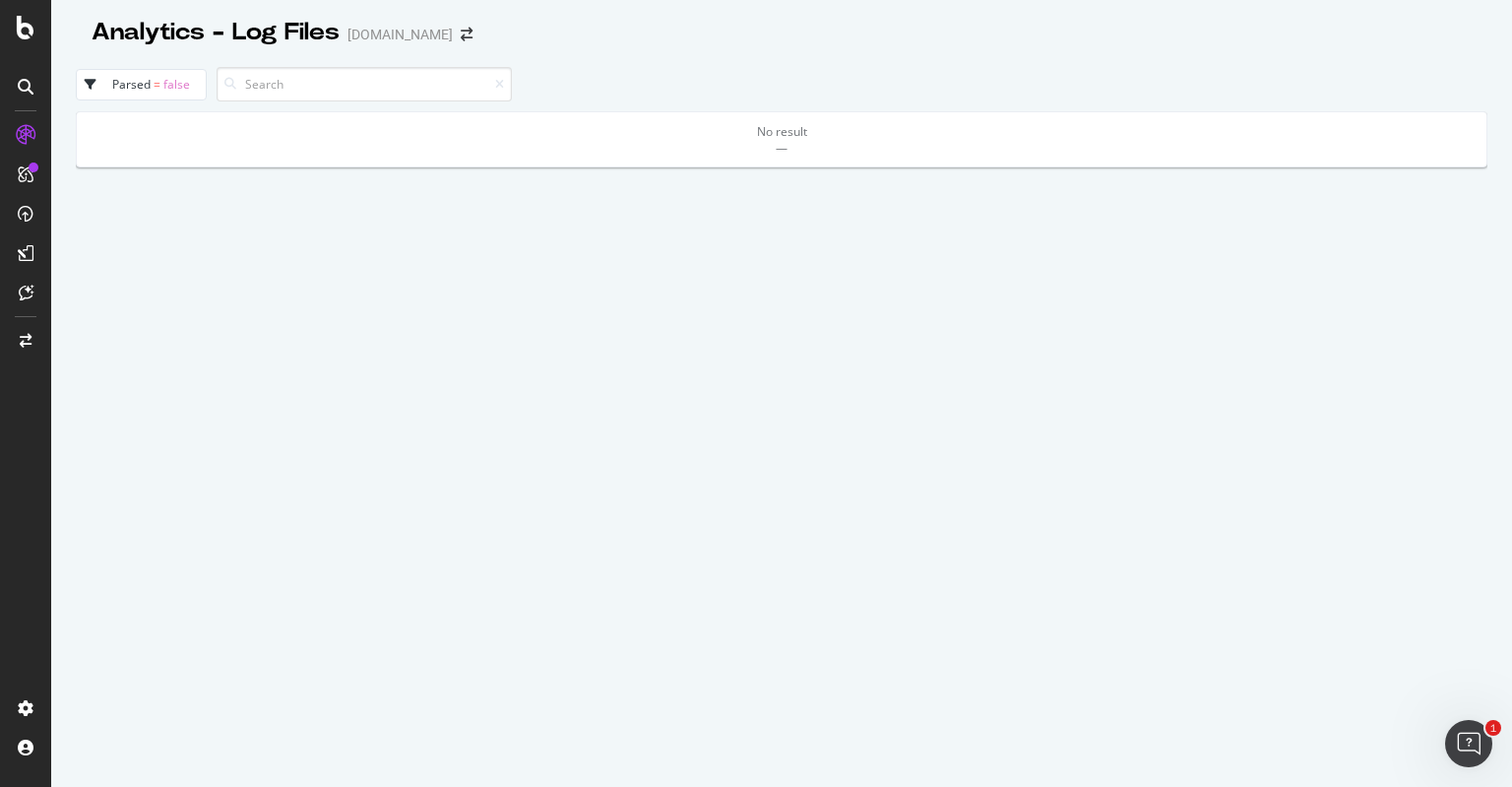click on "false" at bounding box center (176, 84) 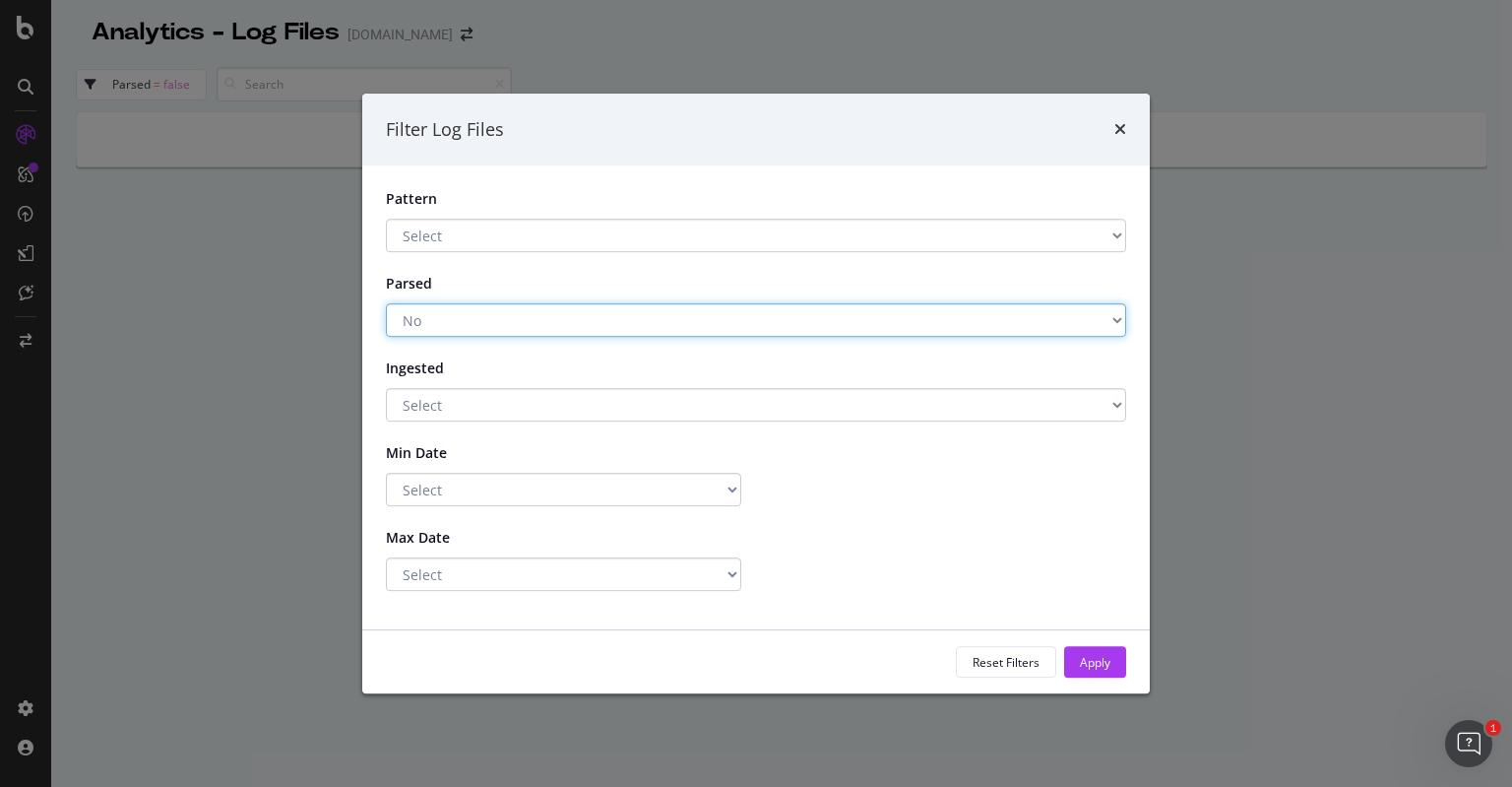 click on "Select Yes No" at bounding box center (756, 320) 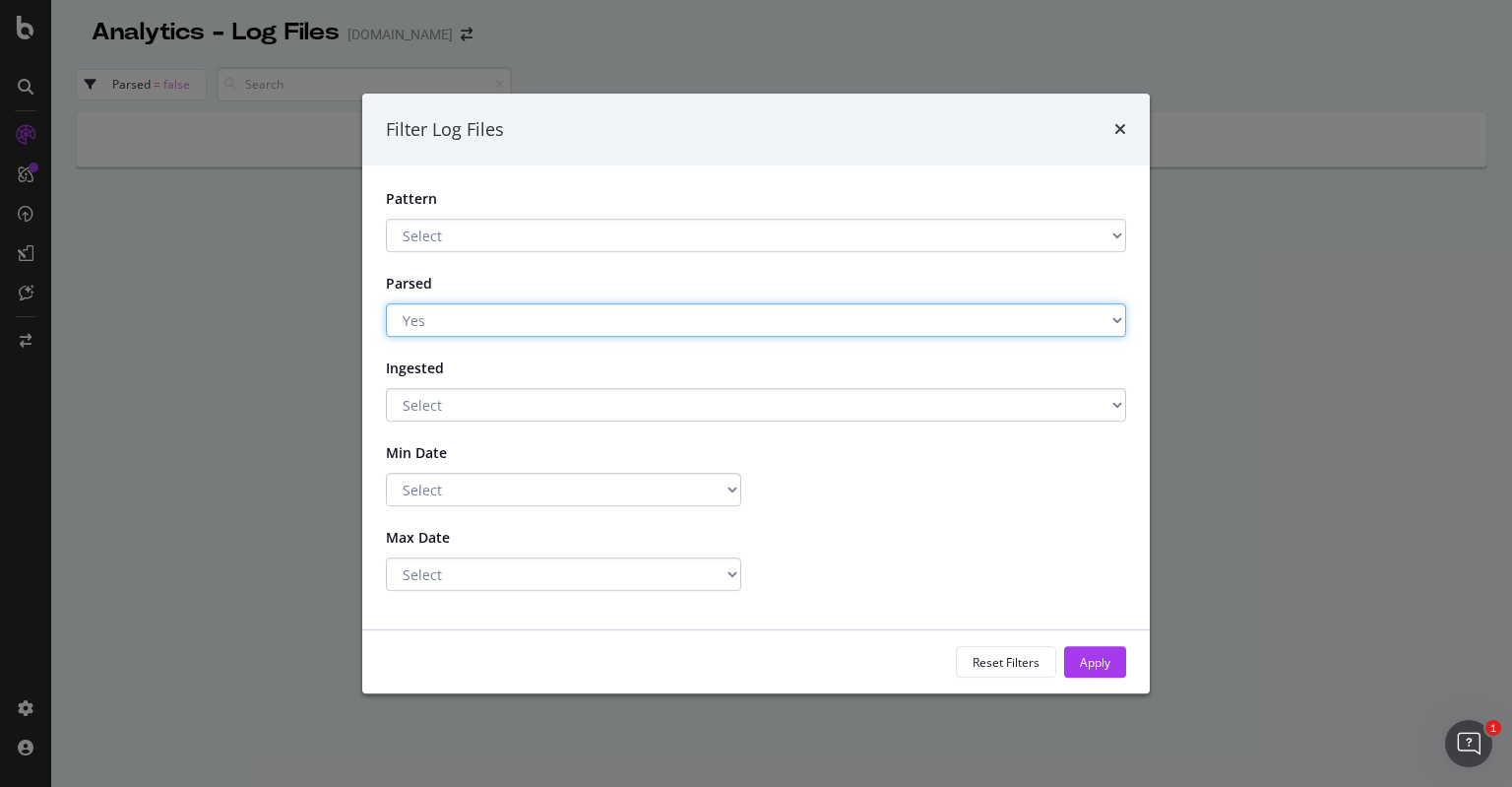click on "Yes" at bounding box center [0, 0] 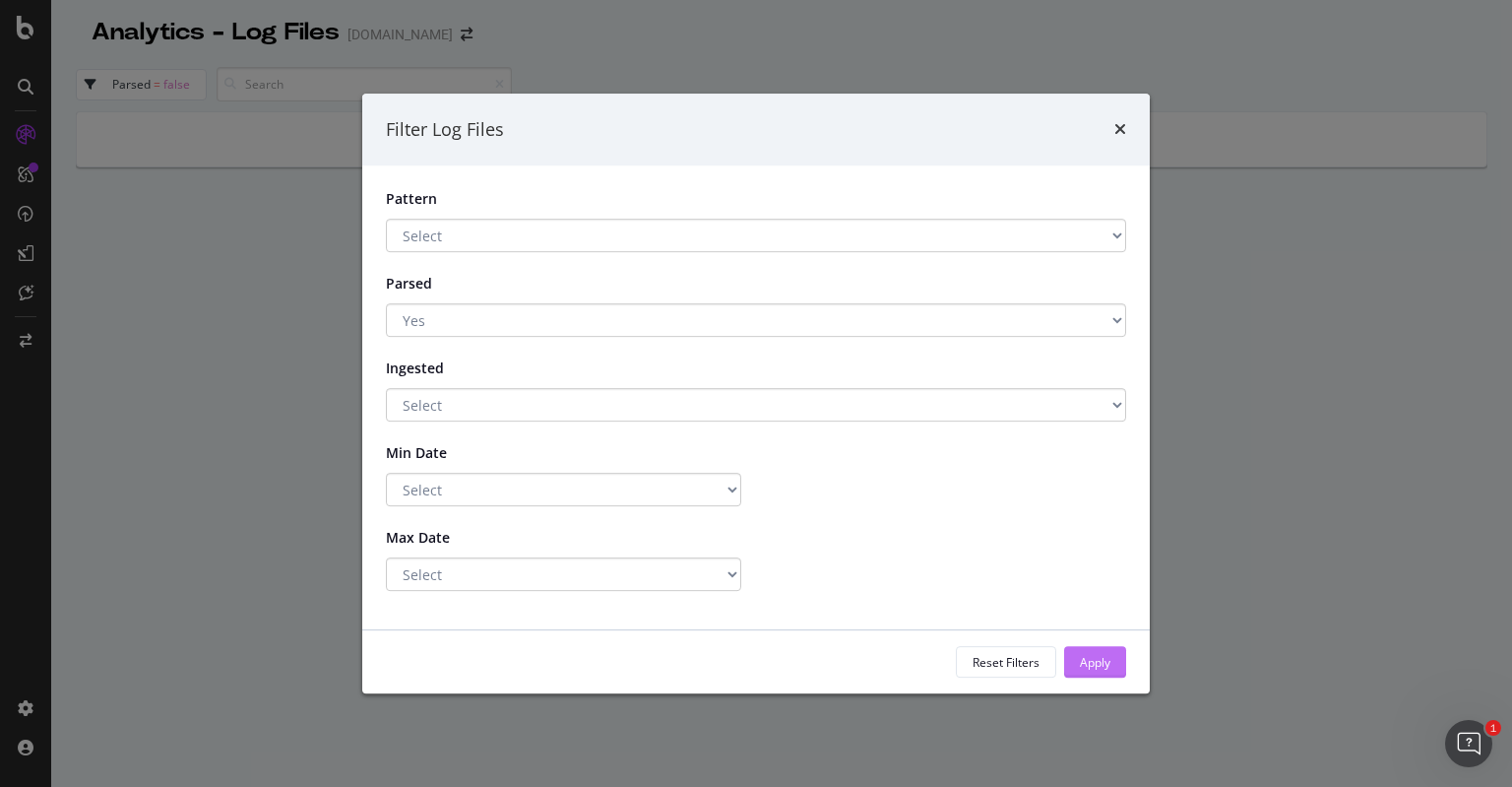 click on "Apply" at bounding box center (1095, 662) 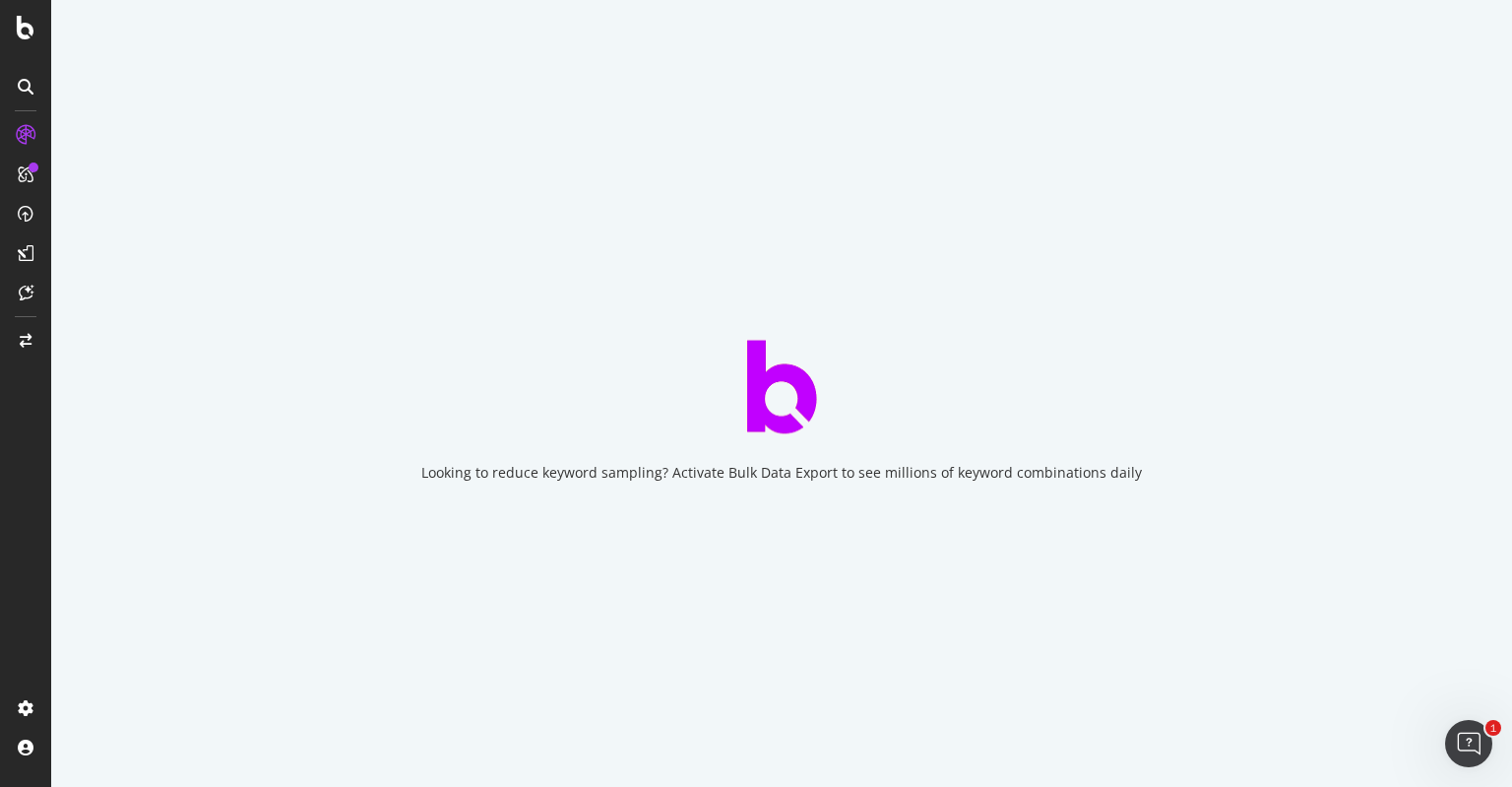 scroll, scrollTop: 0, scrollLeft: 0, axis: both 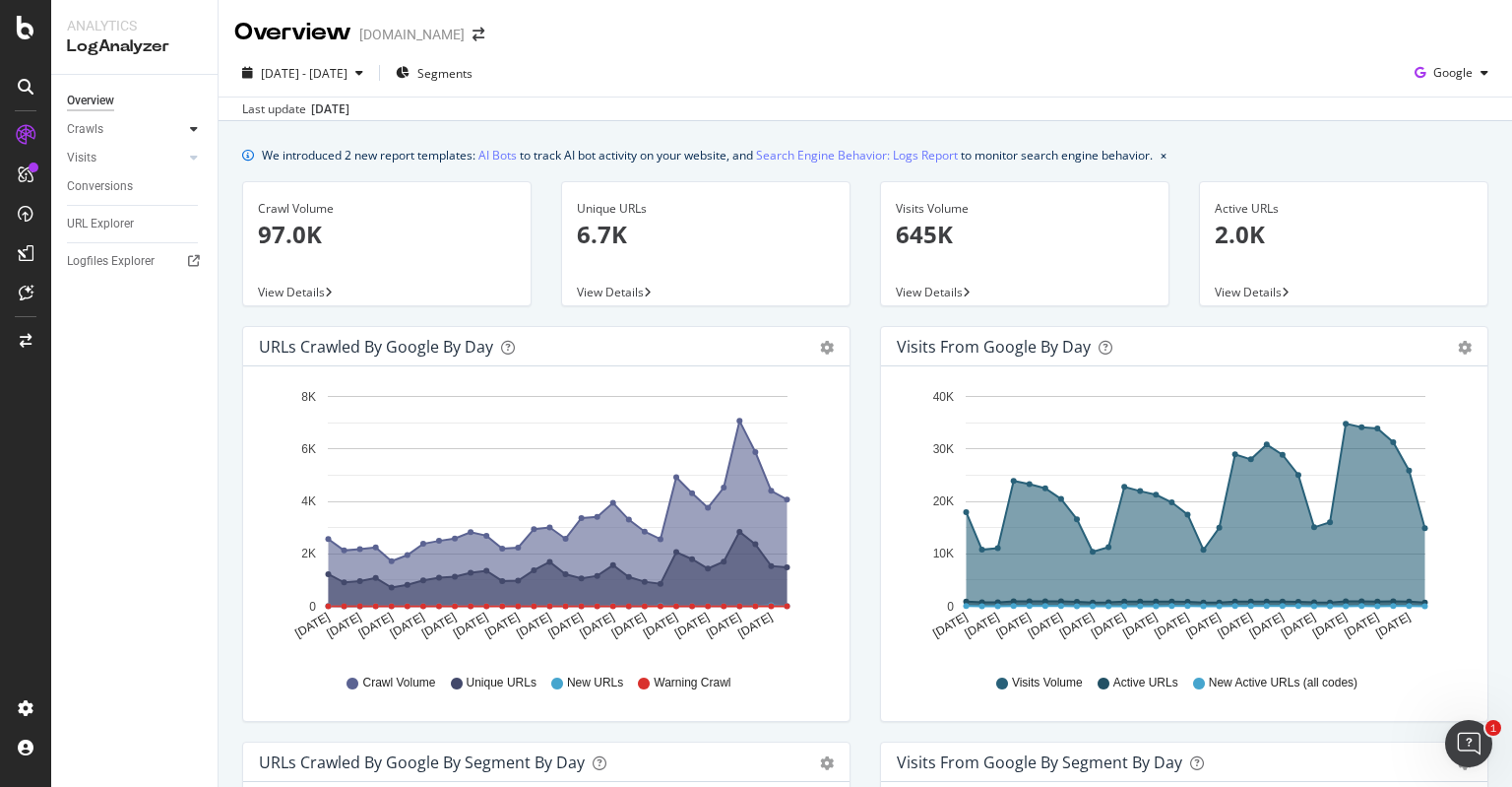 click at bounding box center (194, 129) 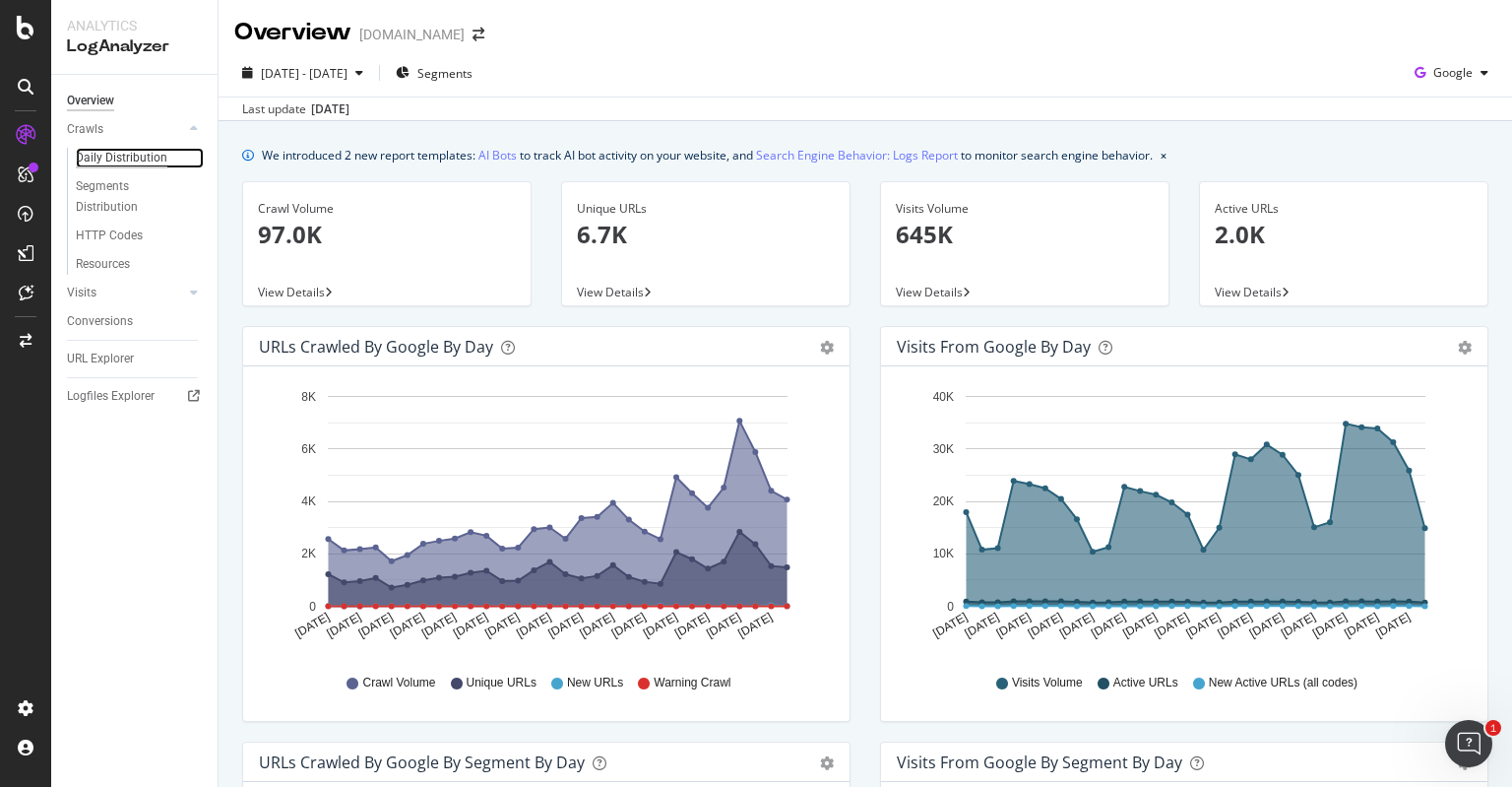 click on "Daily Distribution" at bounding box center [121, 158] 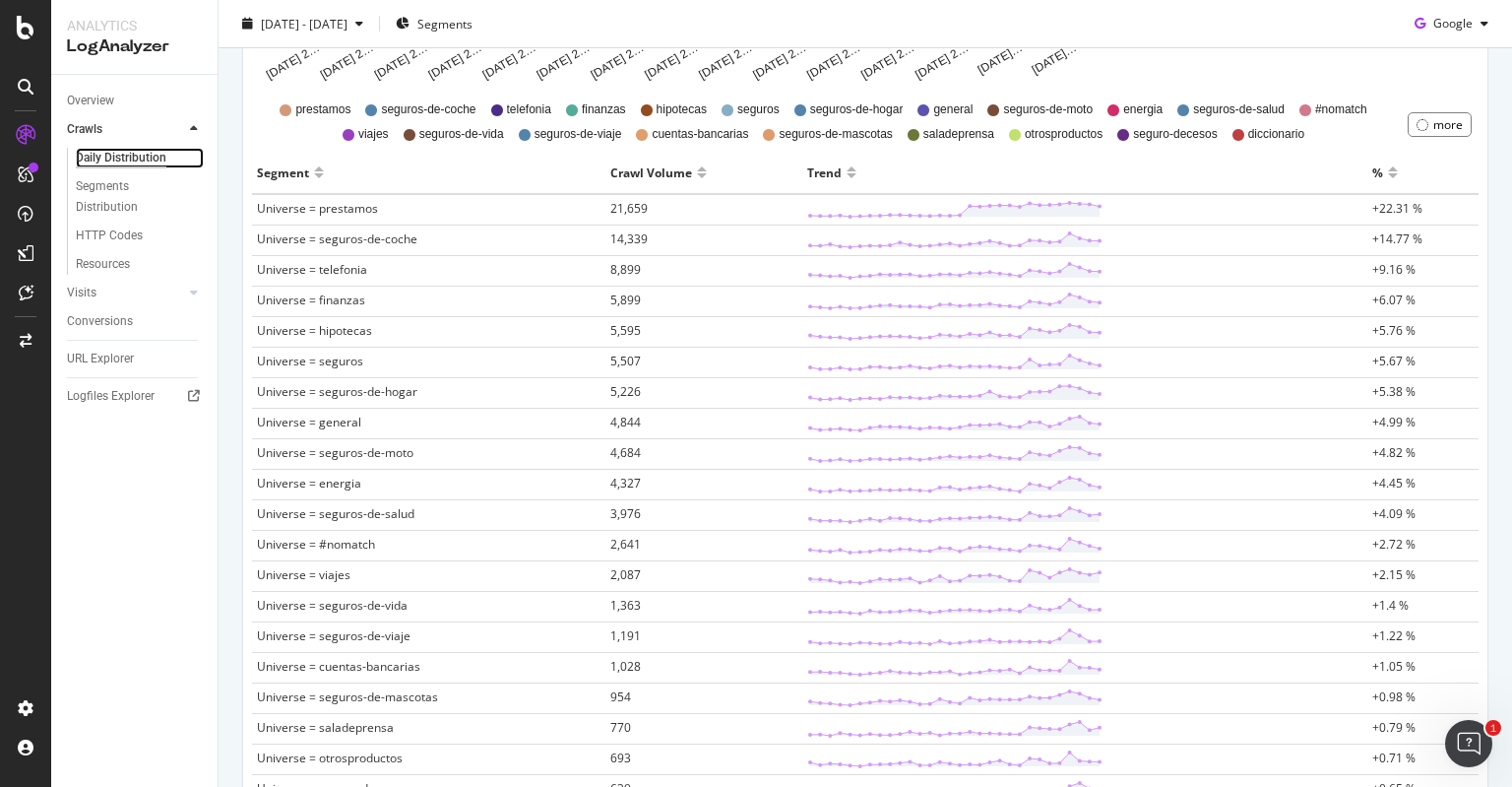 scroll, scrollTop: 0, scrollLeft: 0, axis: both 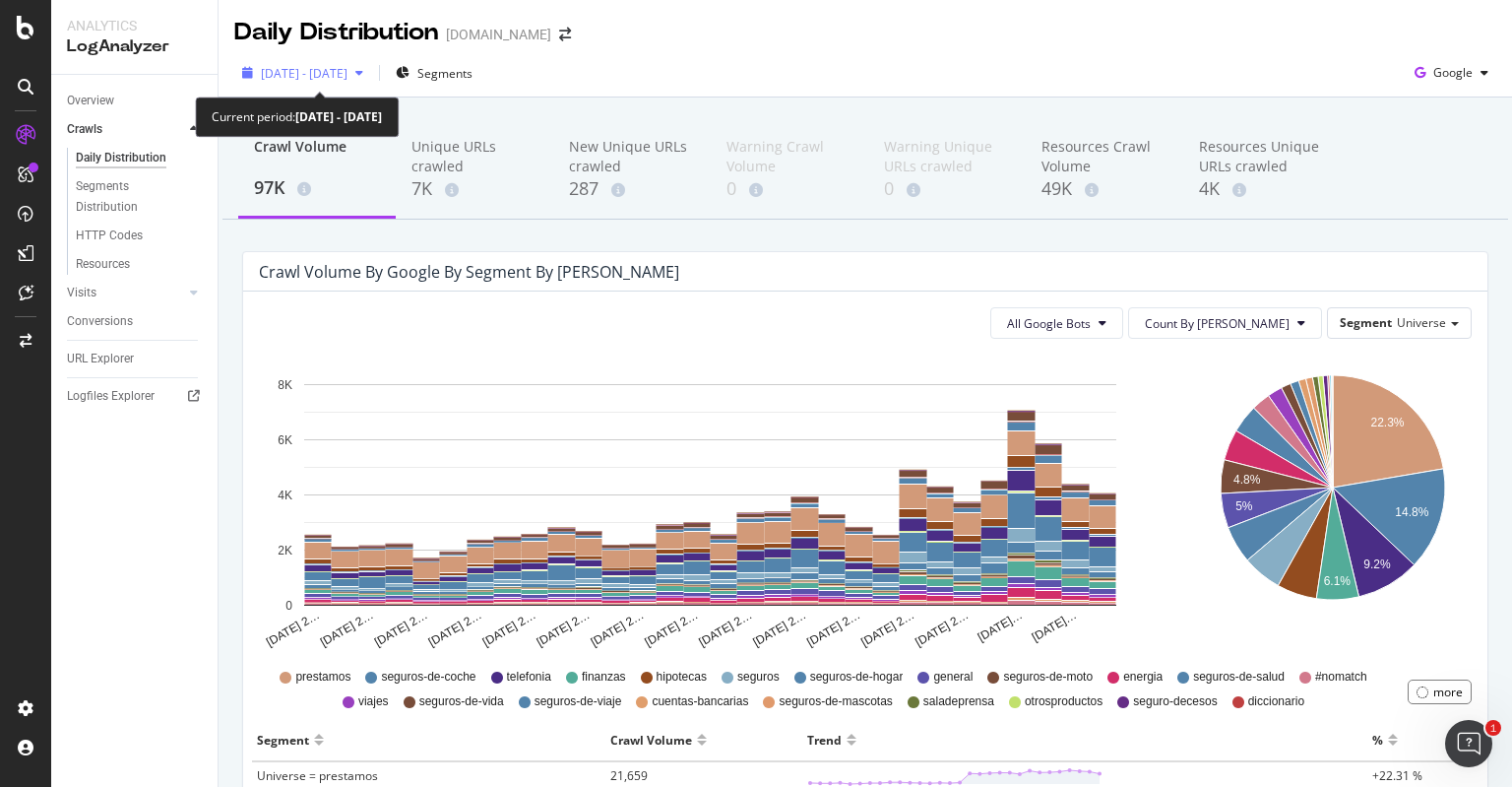 click at bounding box center [359, 73] 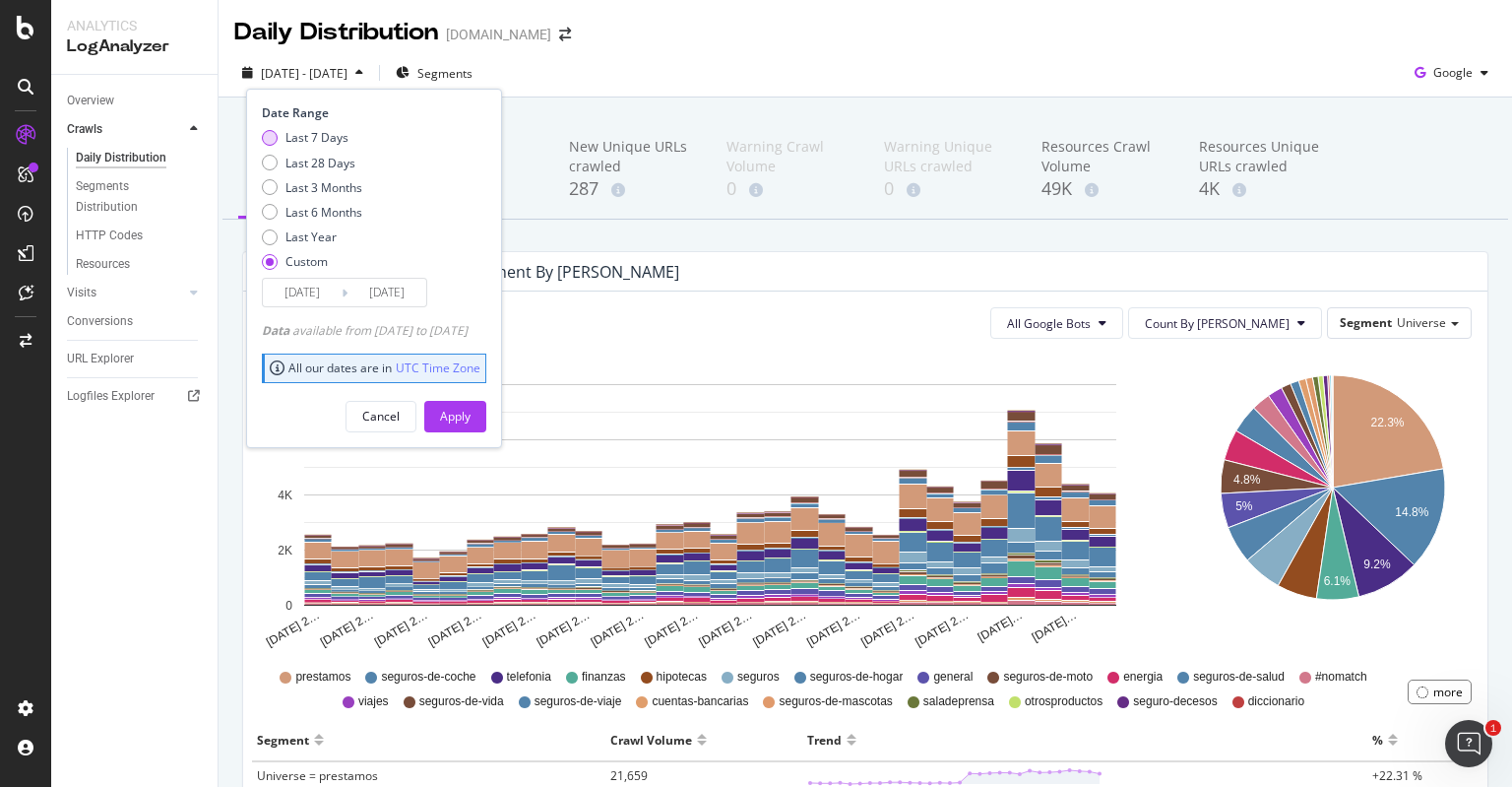 click on "Last 7 Days" at bounding box center [317, 137] 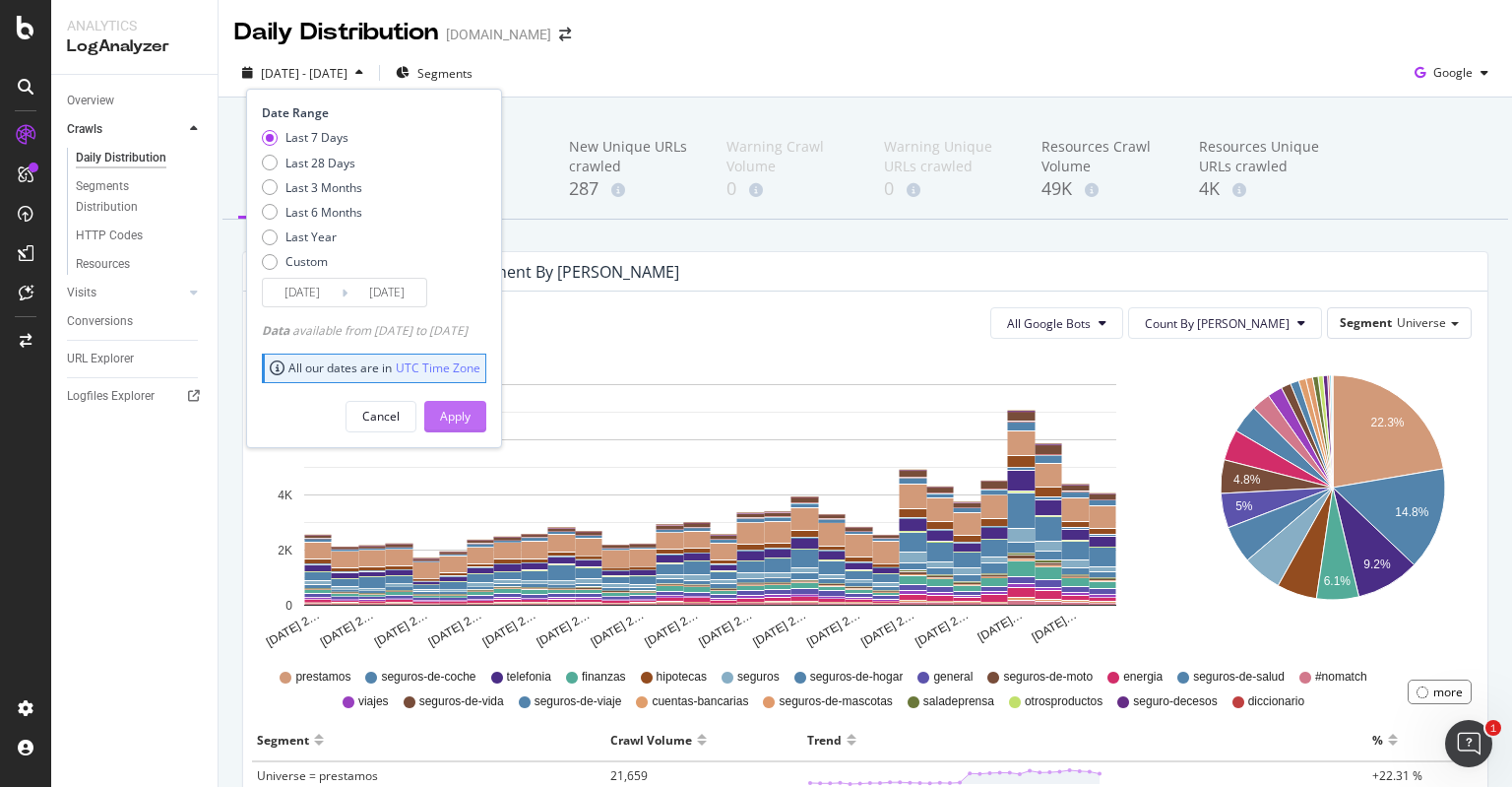 click on "Apply" at bounding box center (455, 416) 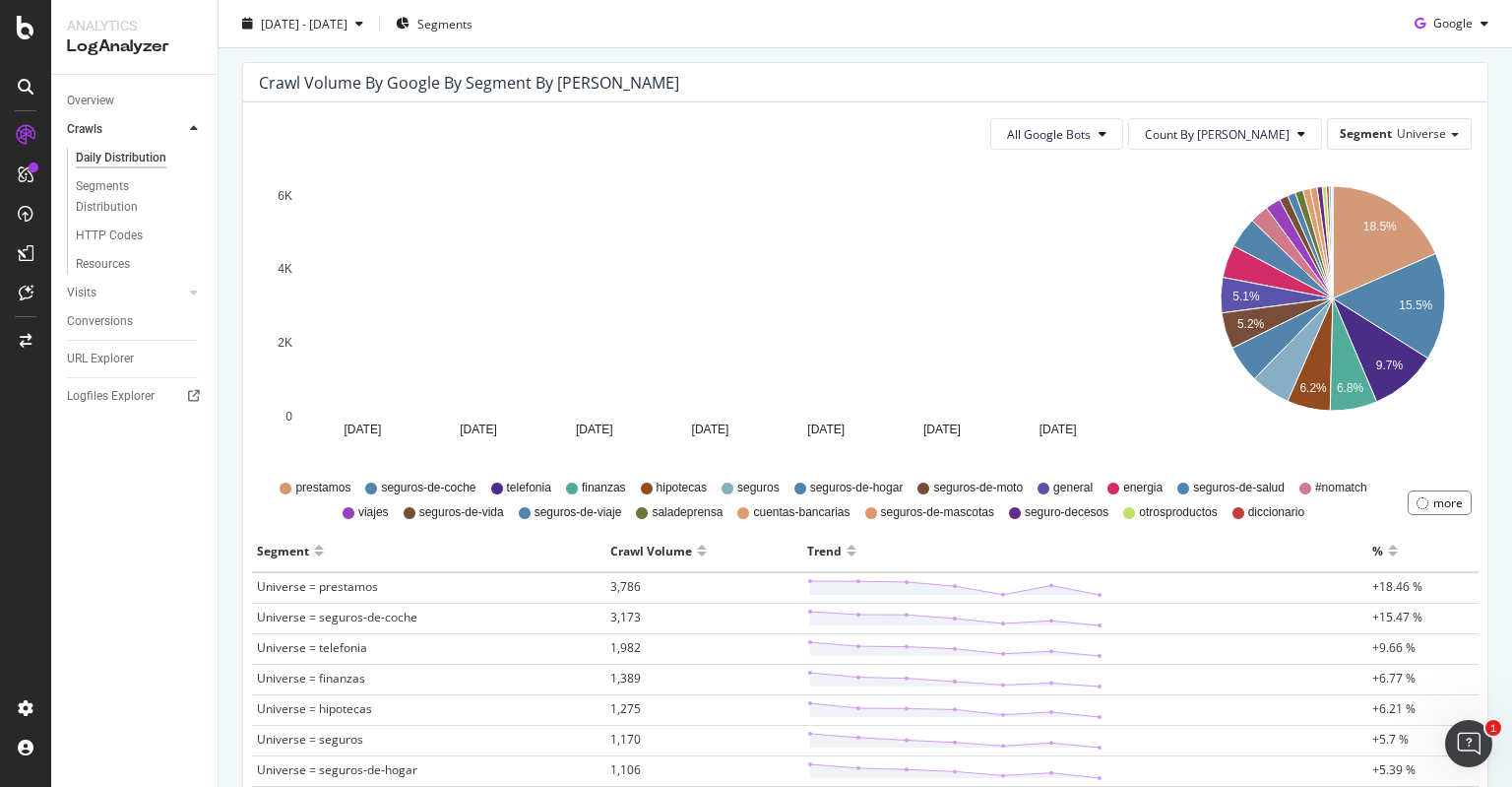 scroll, scrollTop: 0, scrollLeft: 0, axis: both 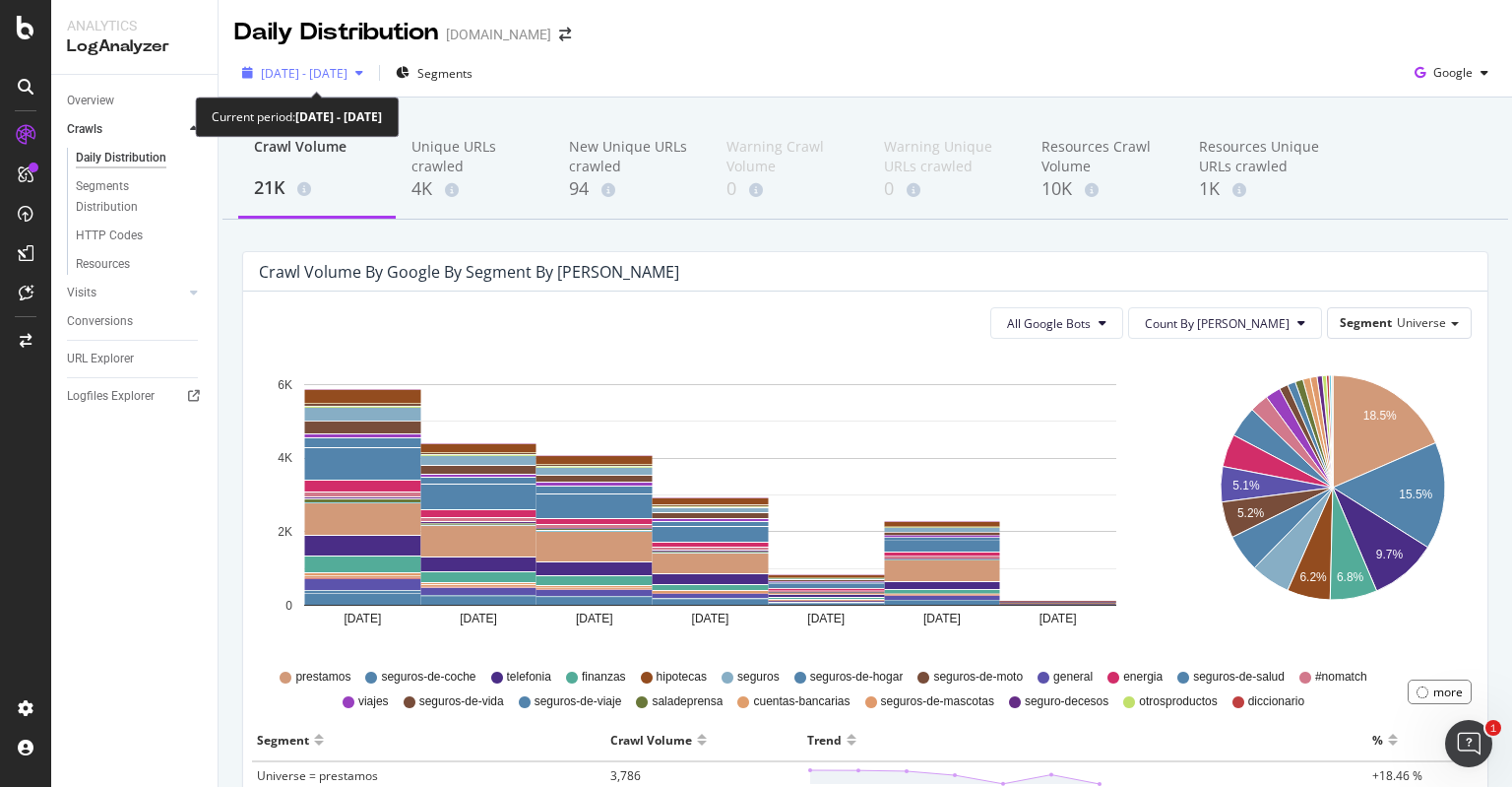 click on "[DATE] - [DATE]" at bounding box center (304, 73) 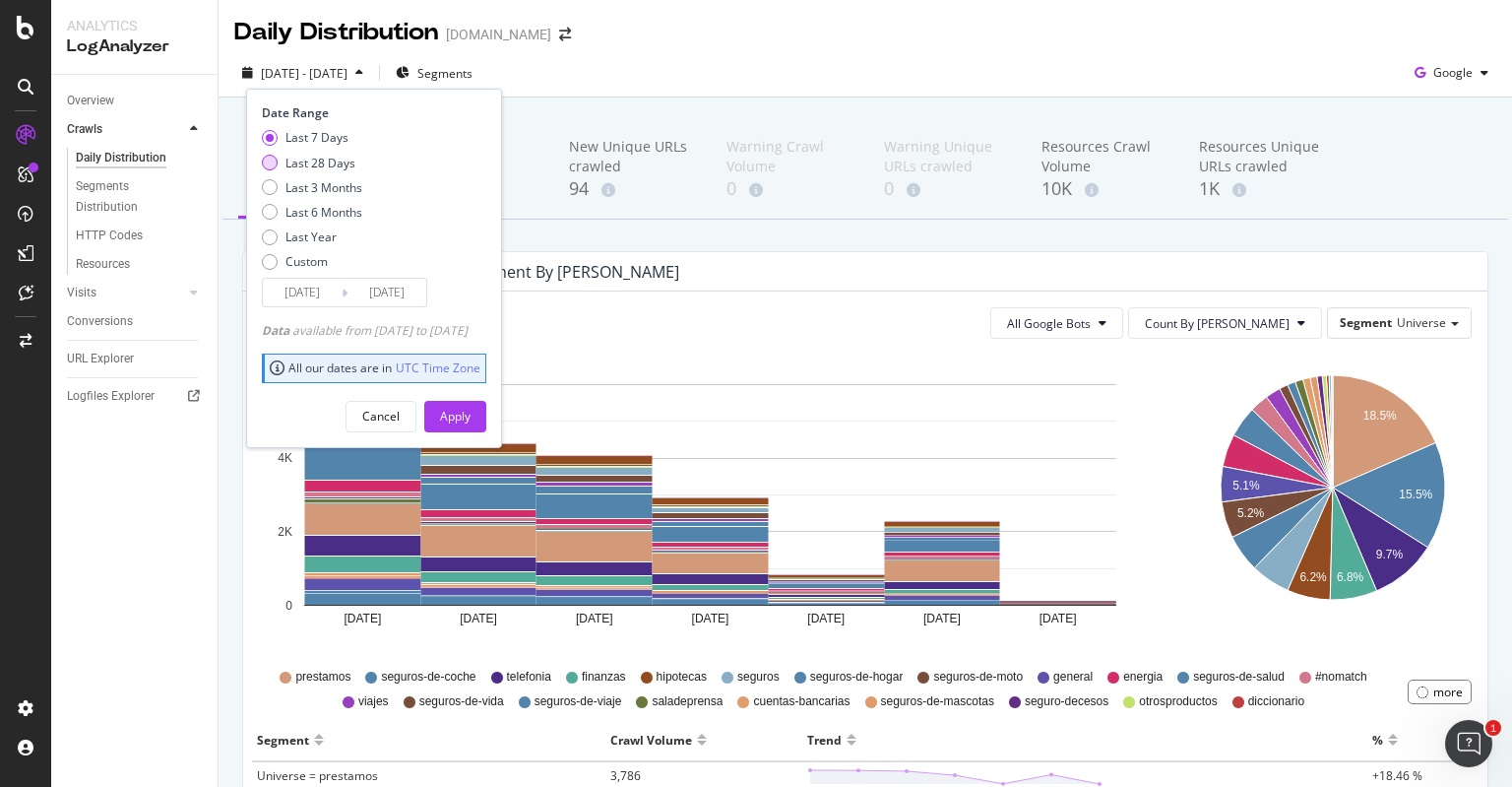 click on "Last 28 Days" at bounding box center [320, 163] 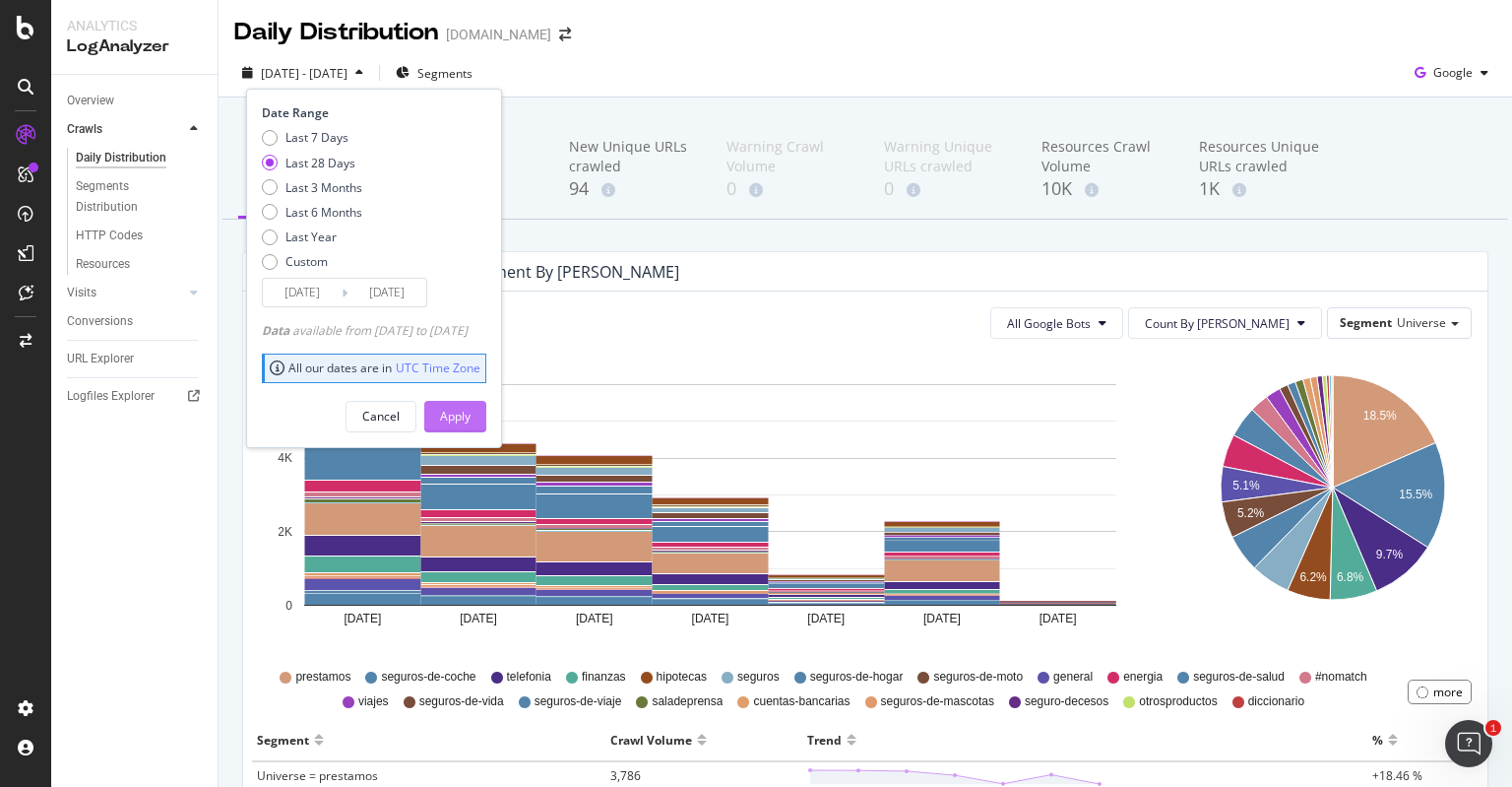 click on "Apply" at bounding box center (455, 417) 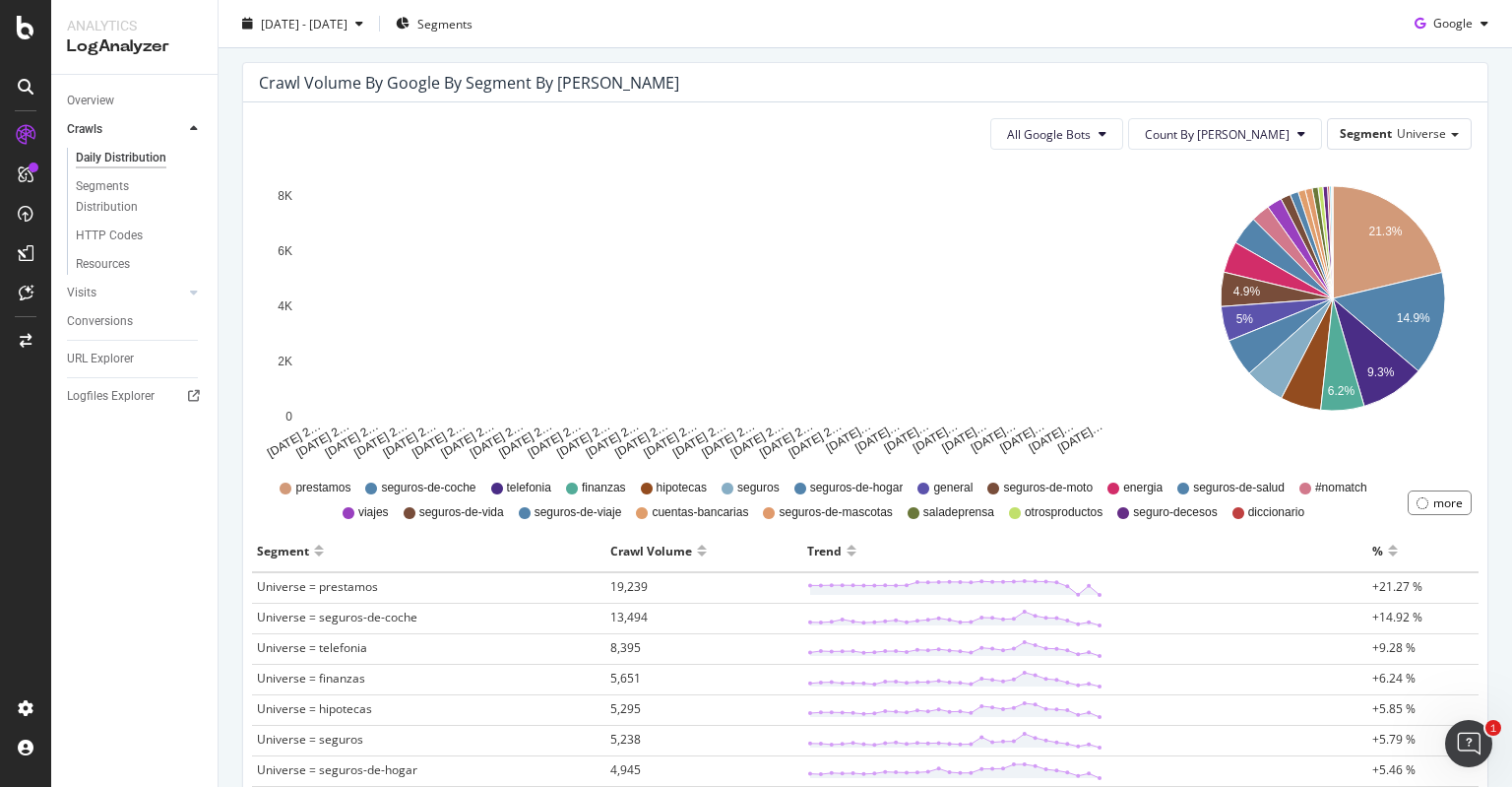 scroll, scrollTop: 0, scrollLeft: 0, axis: both 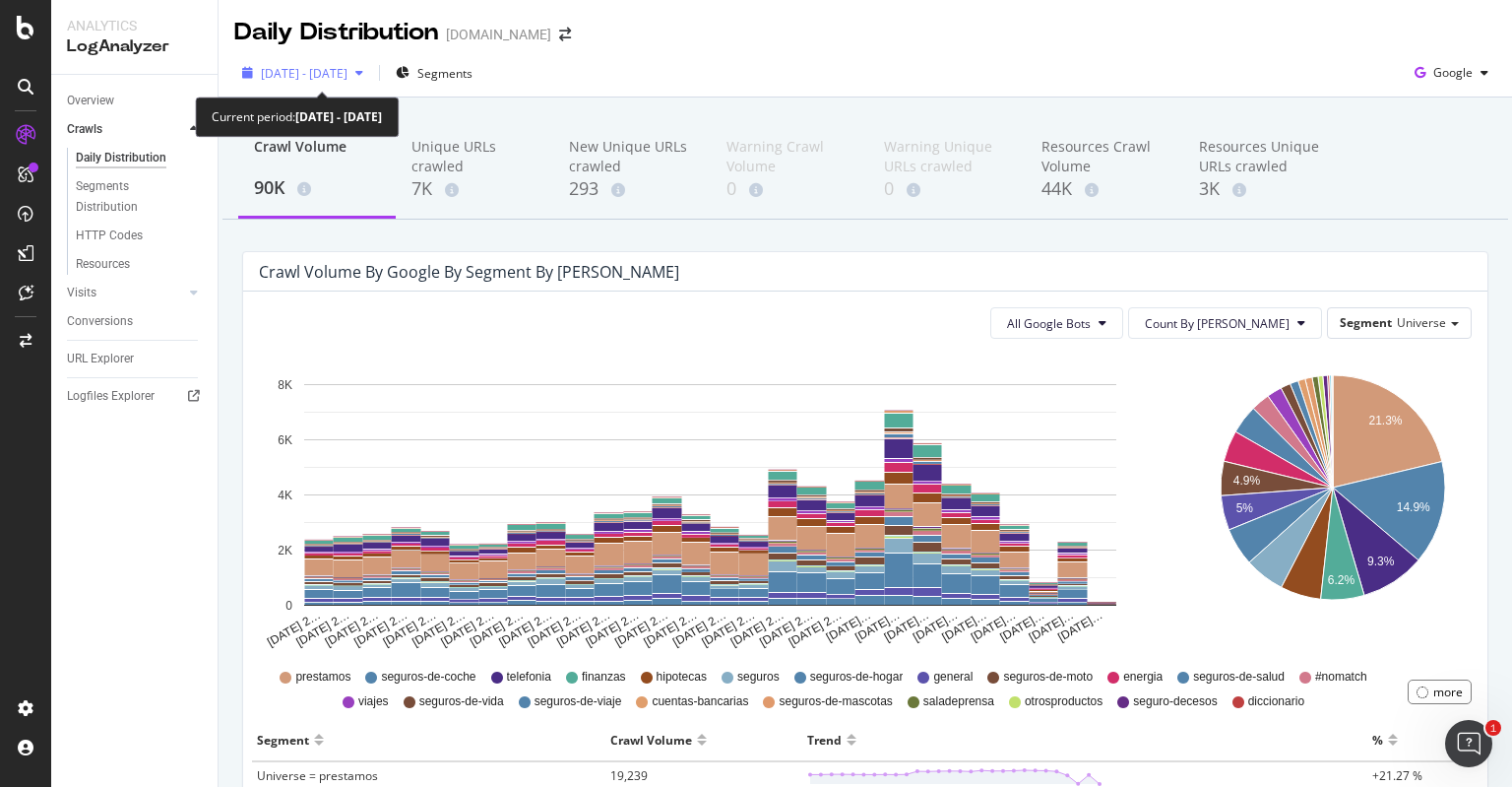 click on "[DATE] - [DATE]" at bounding box center (304, 73) 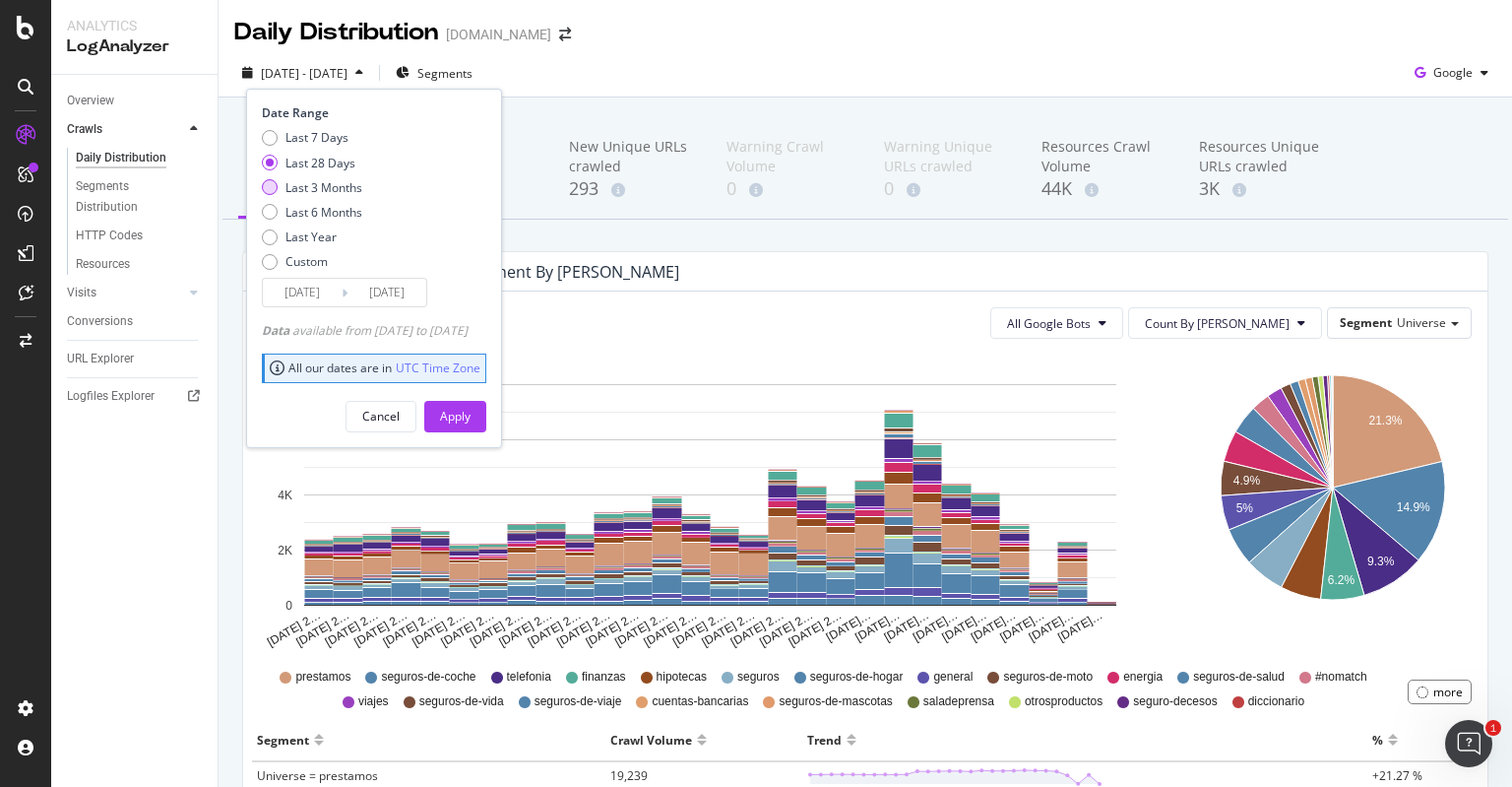 click on "Last 3 Months" at bounding box center (324, 187) 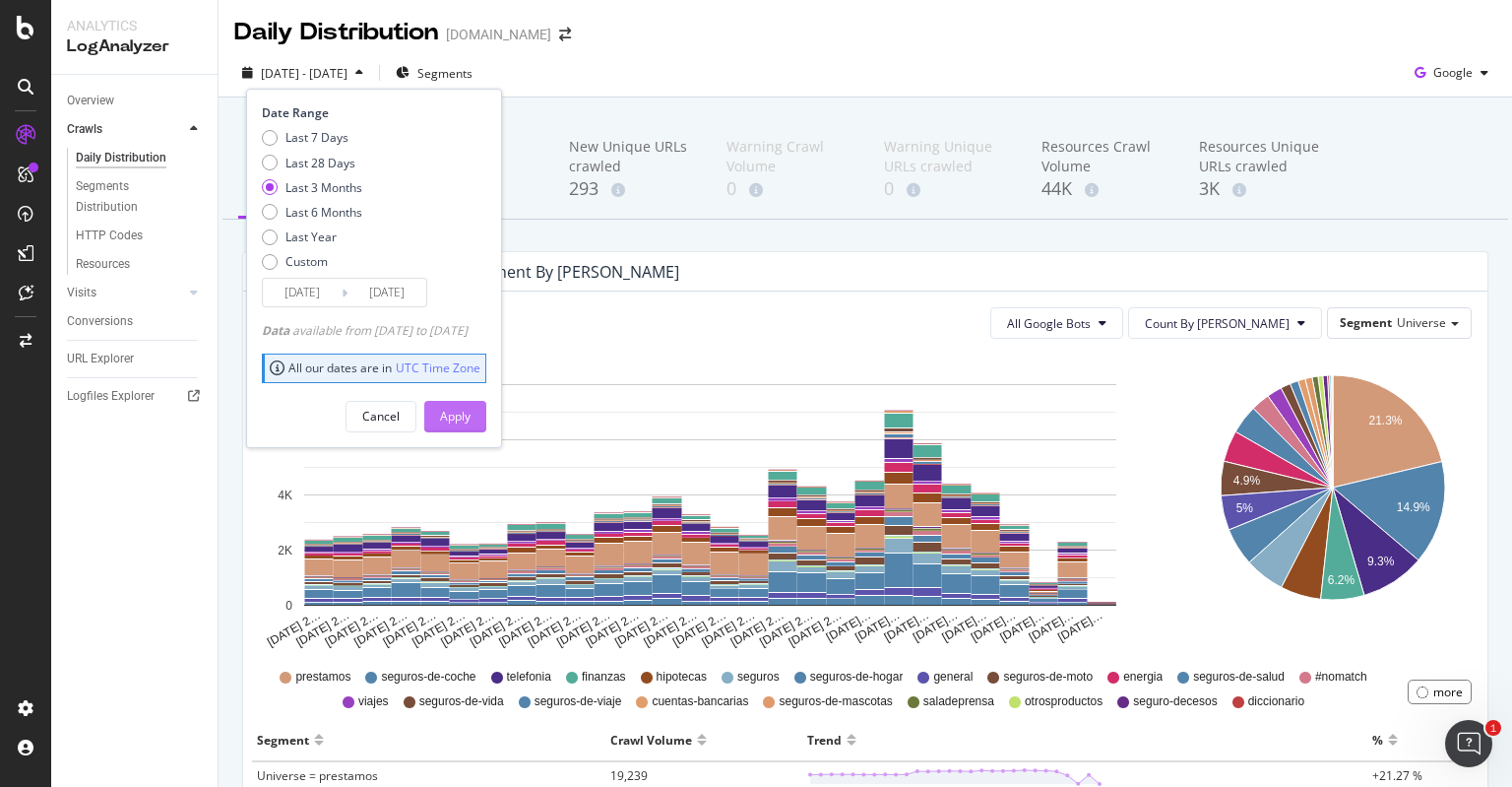 click on "Apply" at bounding box center (455, 416) 